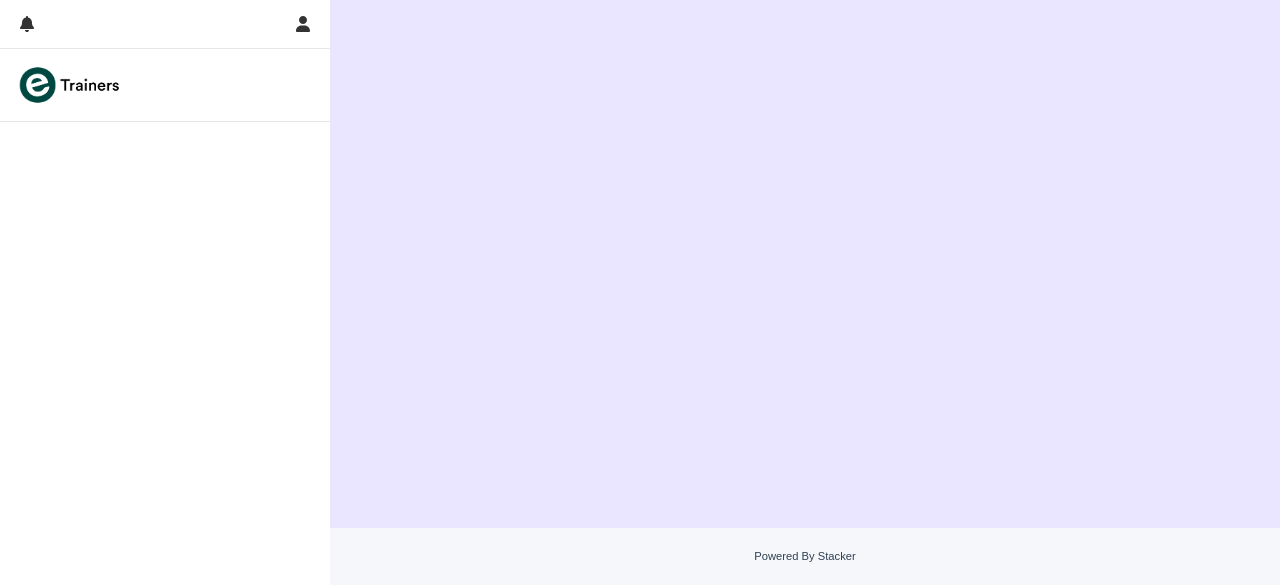scroll, scrollTop: 0, scrollLeft: 0, axis: both 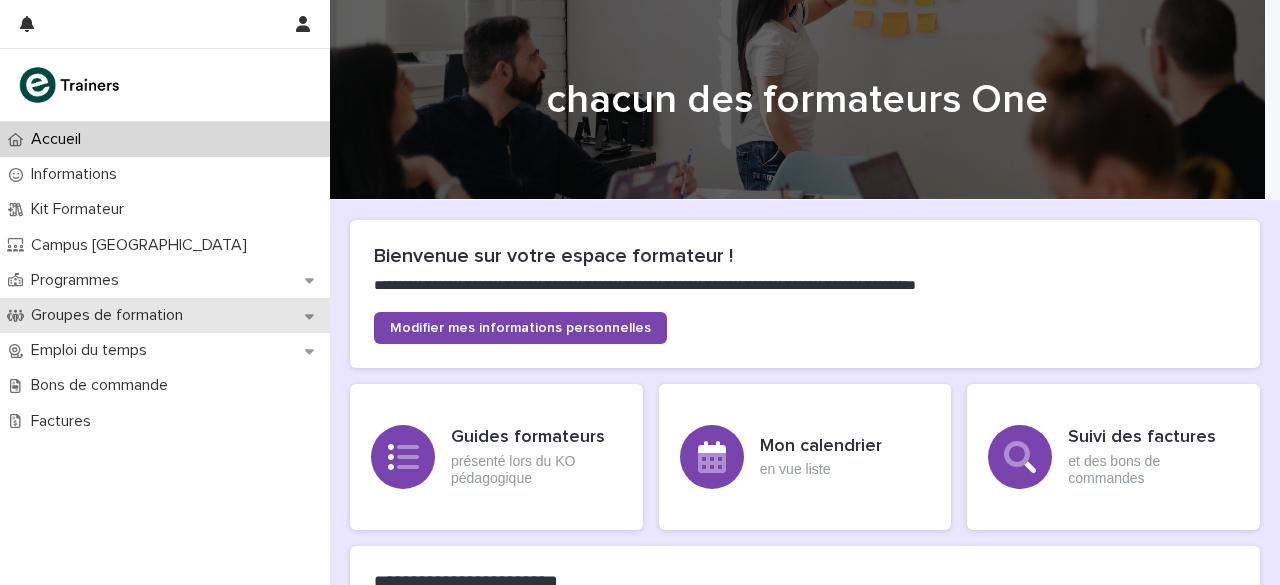 click on "Groupes de formation" at bounding box center (107, 315) 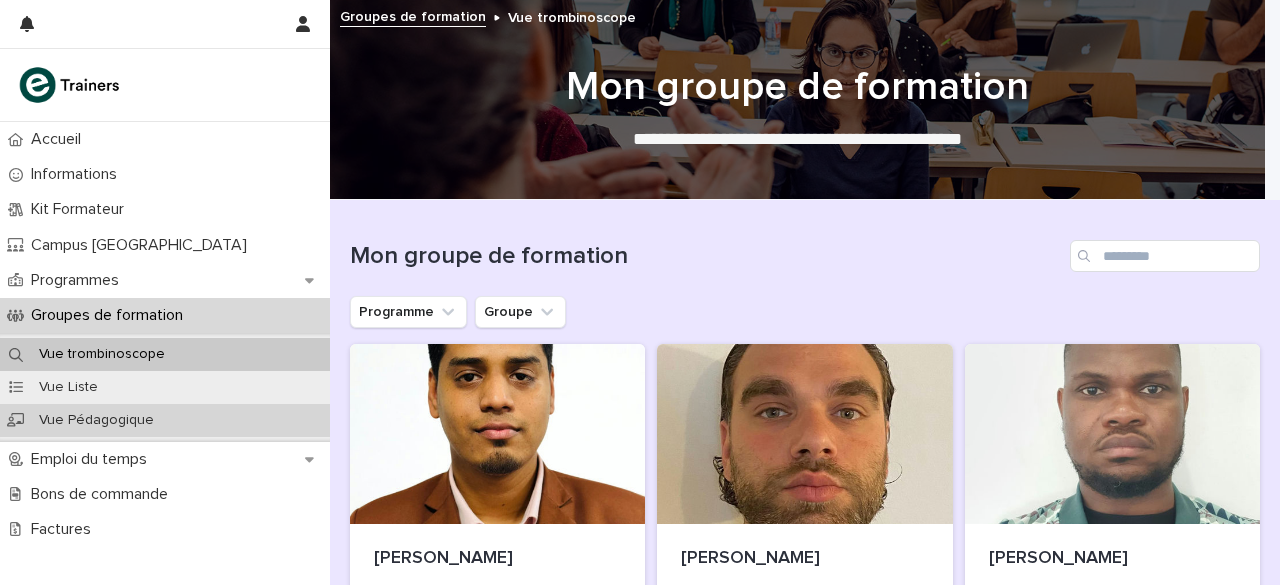 click on "Vue Pédagogique" at bounding box center (96, 420) 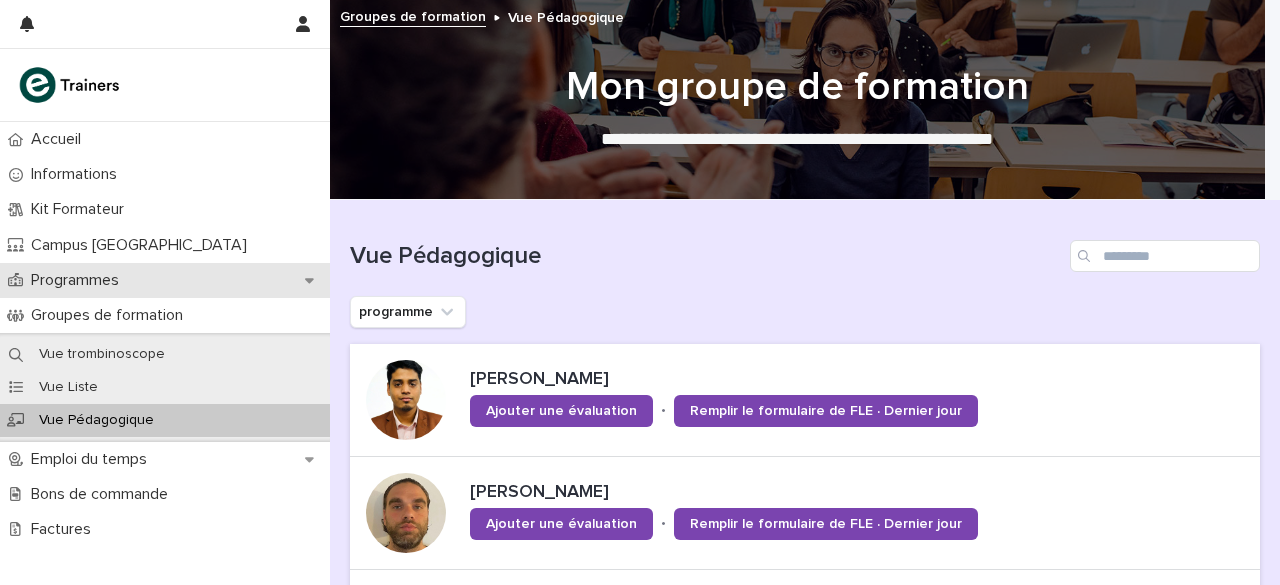 click on "Programmes" at bounding box center (79, 280) 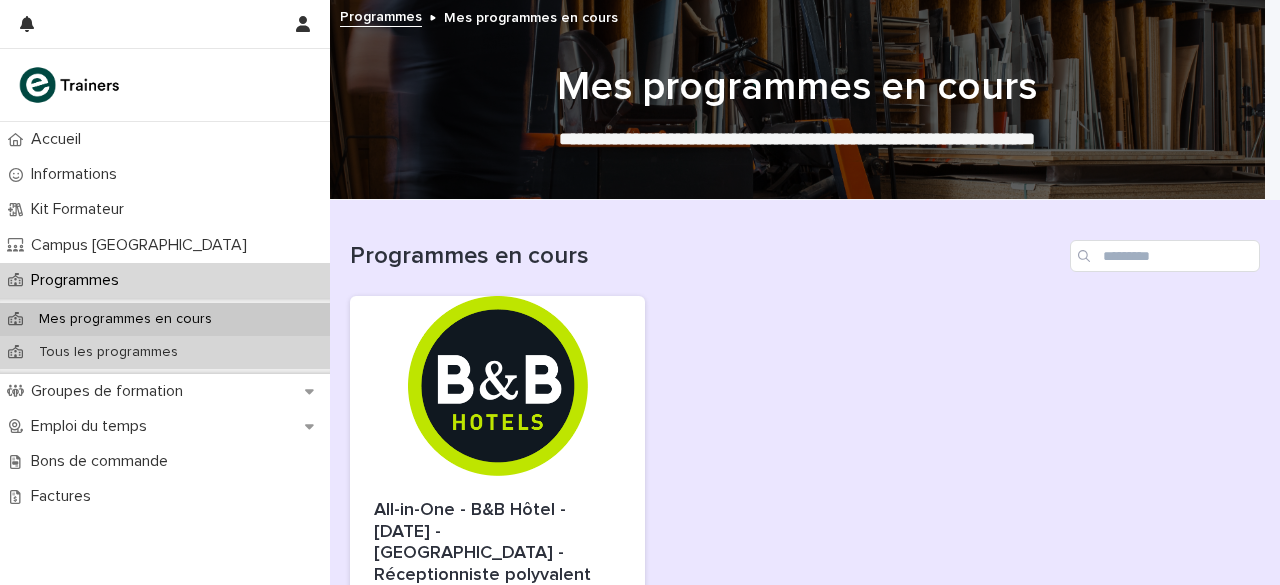 click on "Tous les programmes" at bounding box center [108, 352] 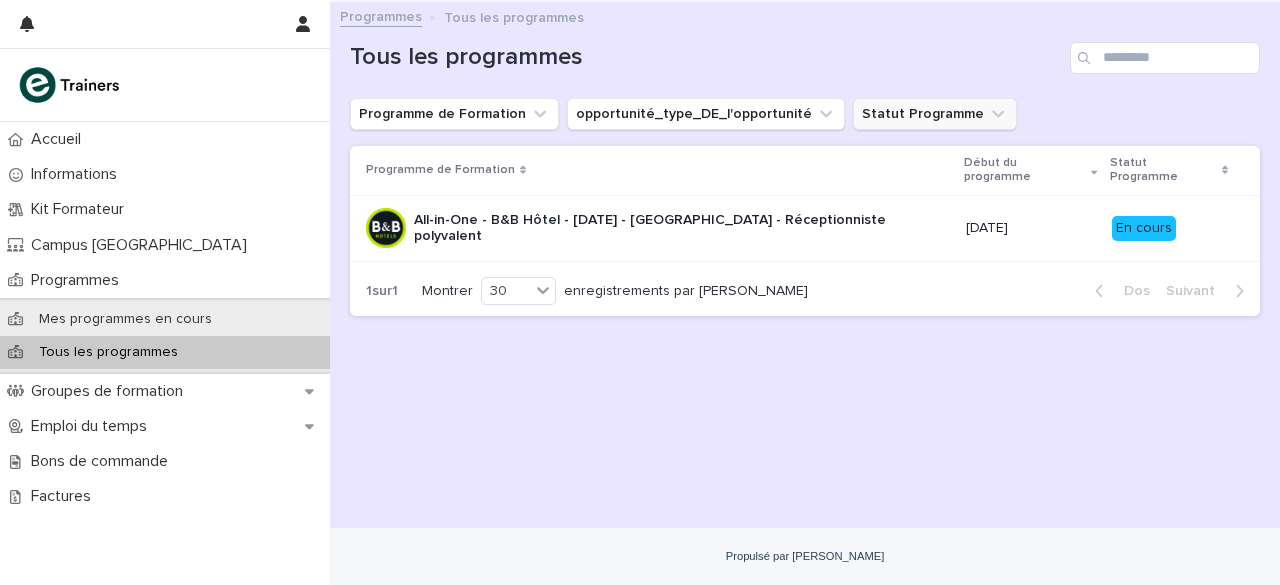 click on "Statut Programme" at bounding box center (935, 114) 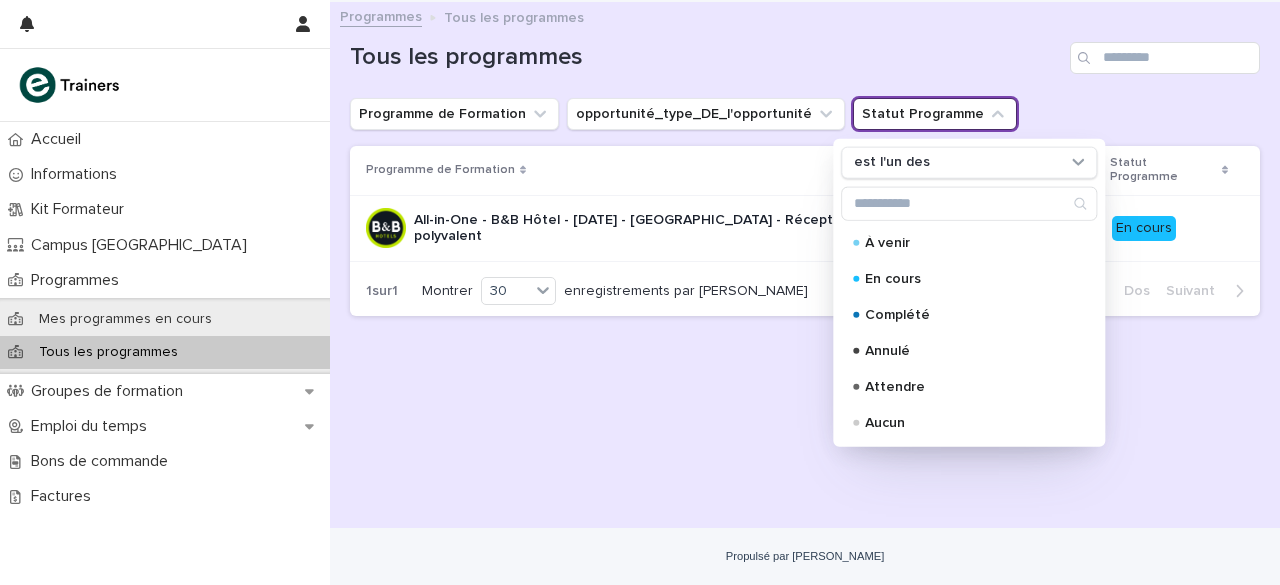 click on "Statut Programme" at bounding box center [935, 114] 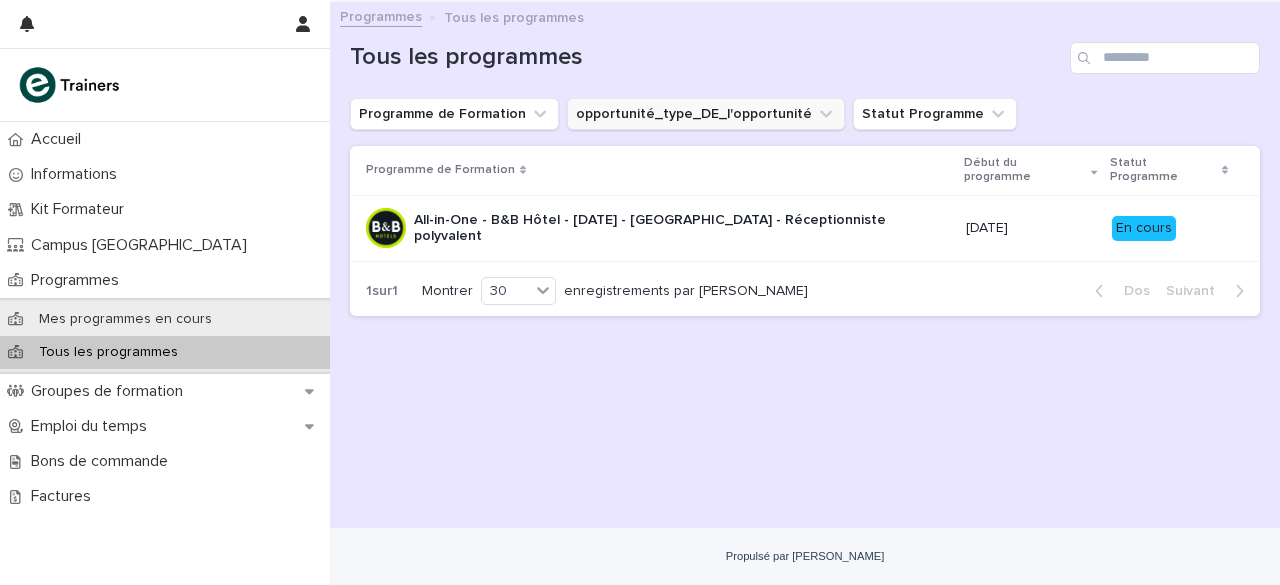 click on "opportunité_type_DE_l'opportunité" at bounding box center (706, 114) 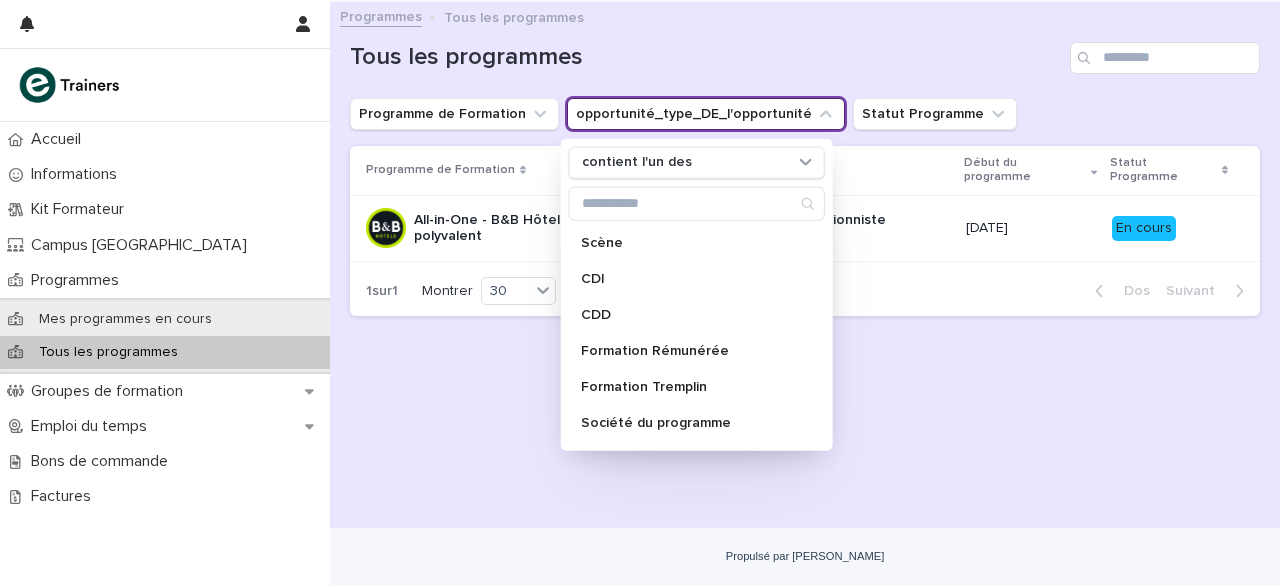 click on "opportunité_type_DE_l'opportunité" at bounding box center (706, 114) 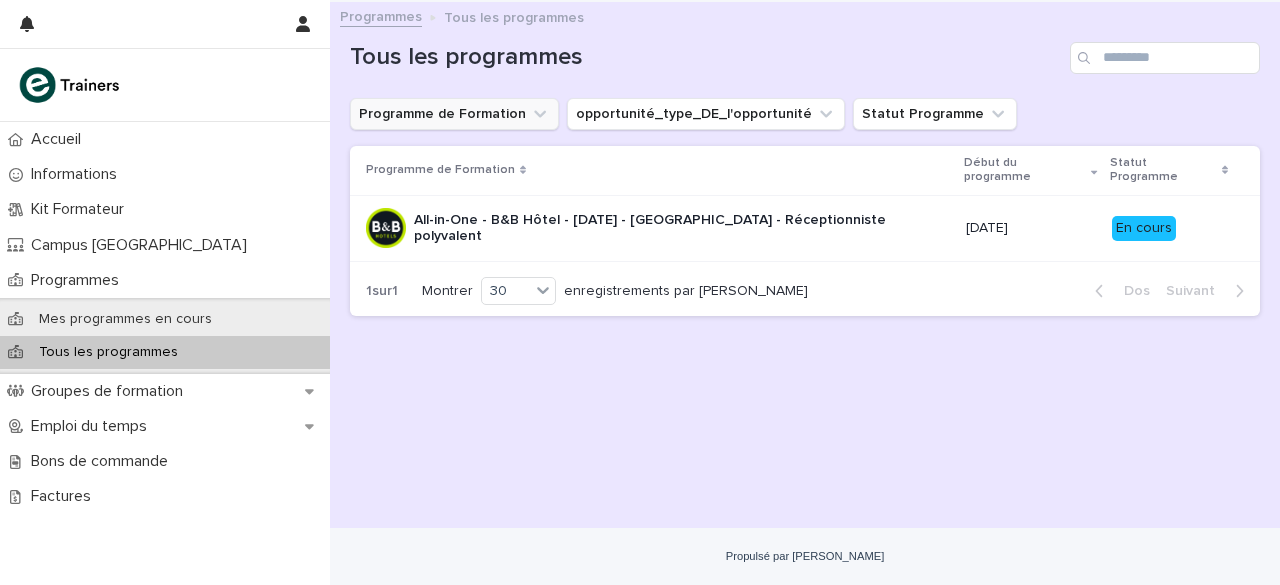 click 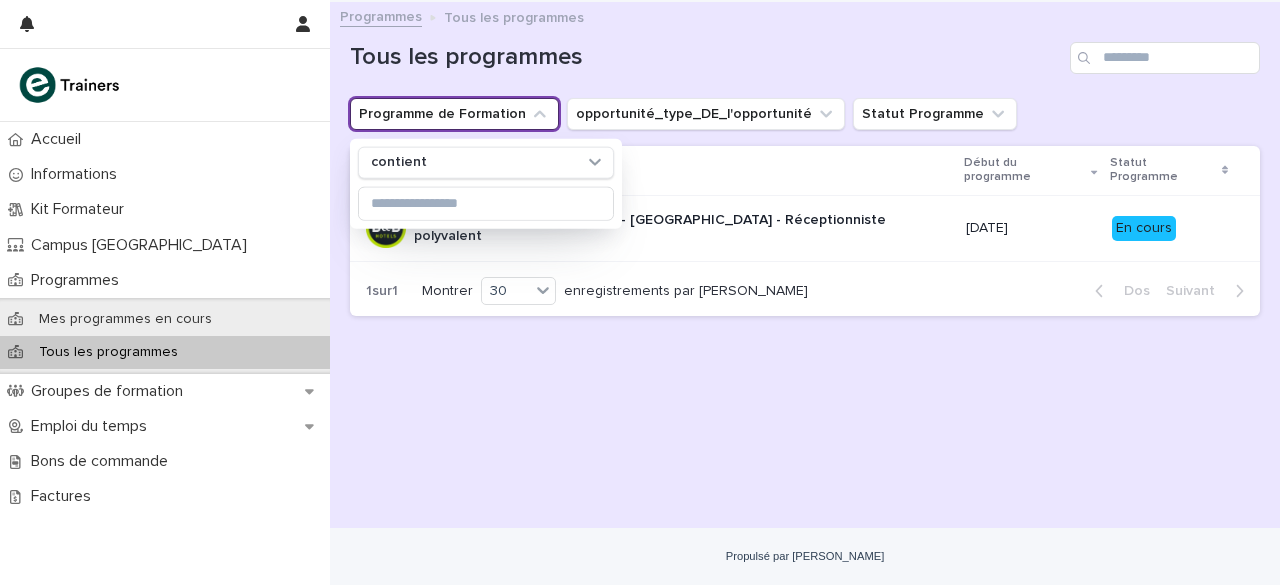 click 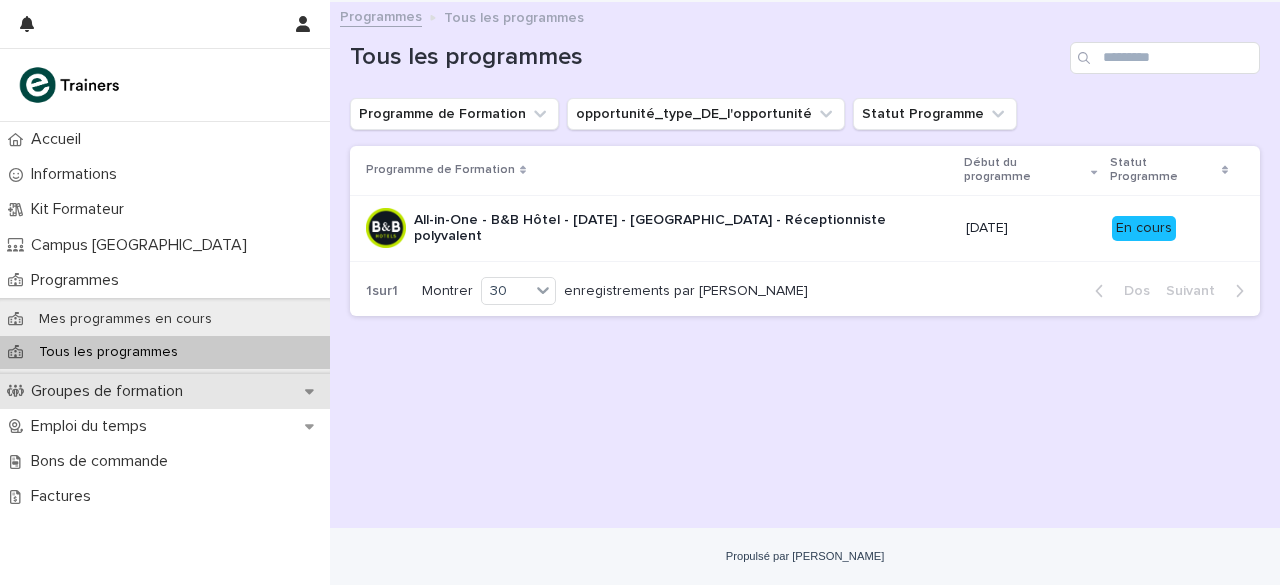 click on "Groupes de formation" at bounding box center [107, 391] 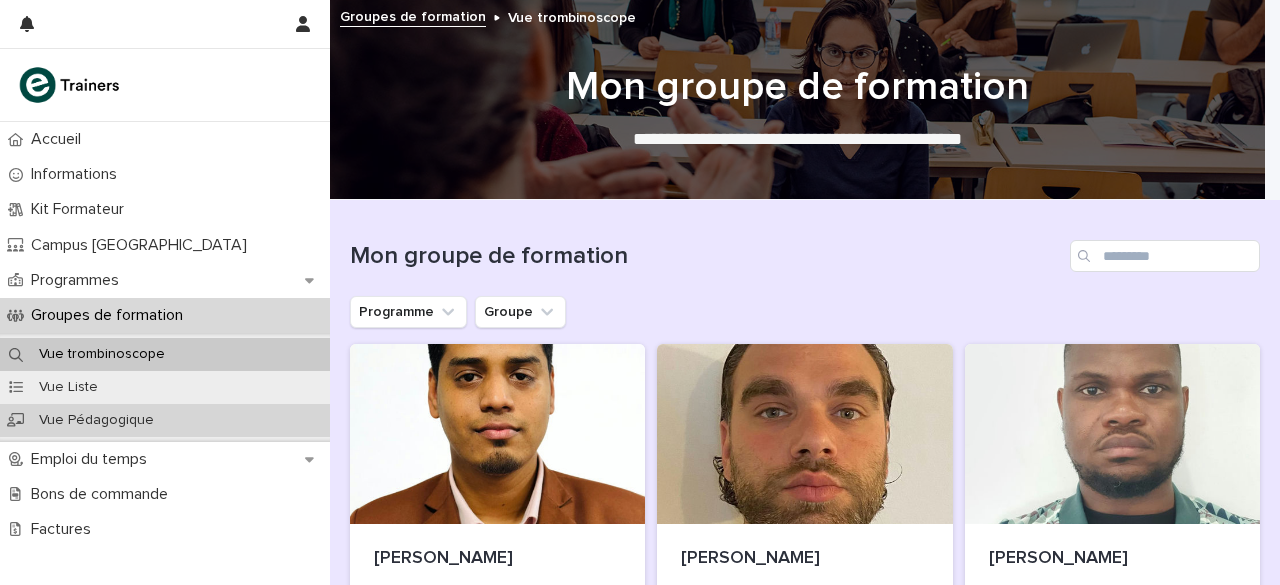 click on "Vue Pédagogique" at bounding box center (96, 420) 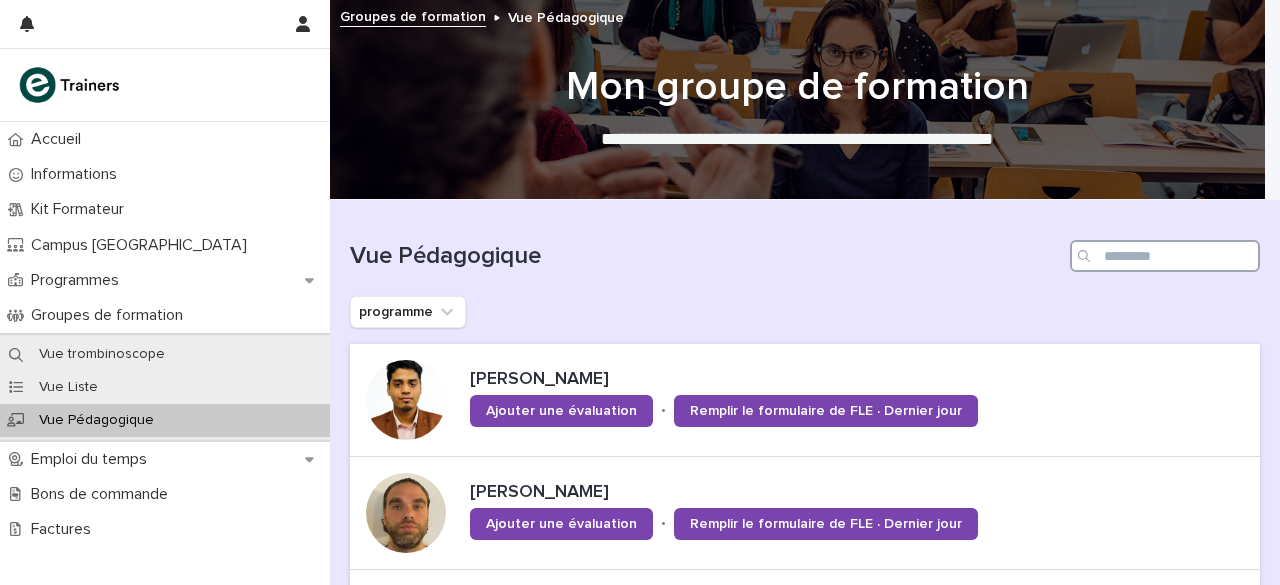 click at bounding box center [1165, 256] 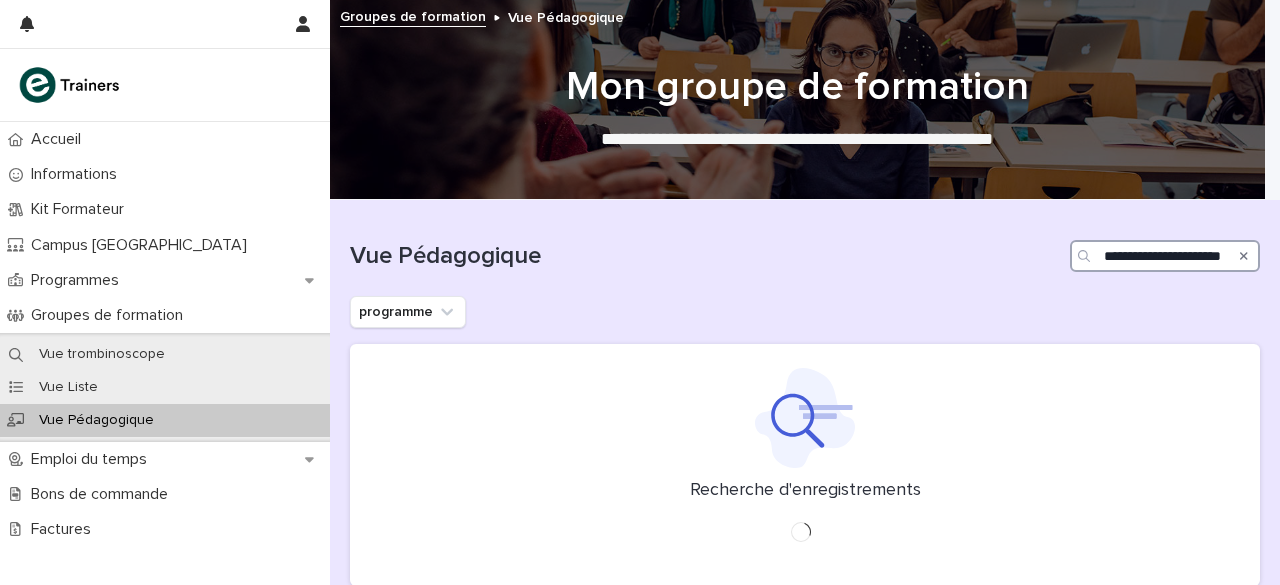 scroll, scrollTop: 0, scrollLeft: 32, axis: horizontal 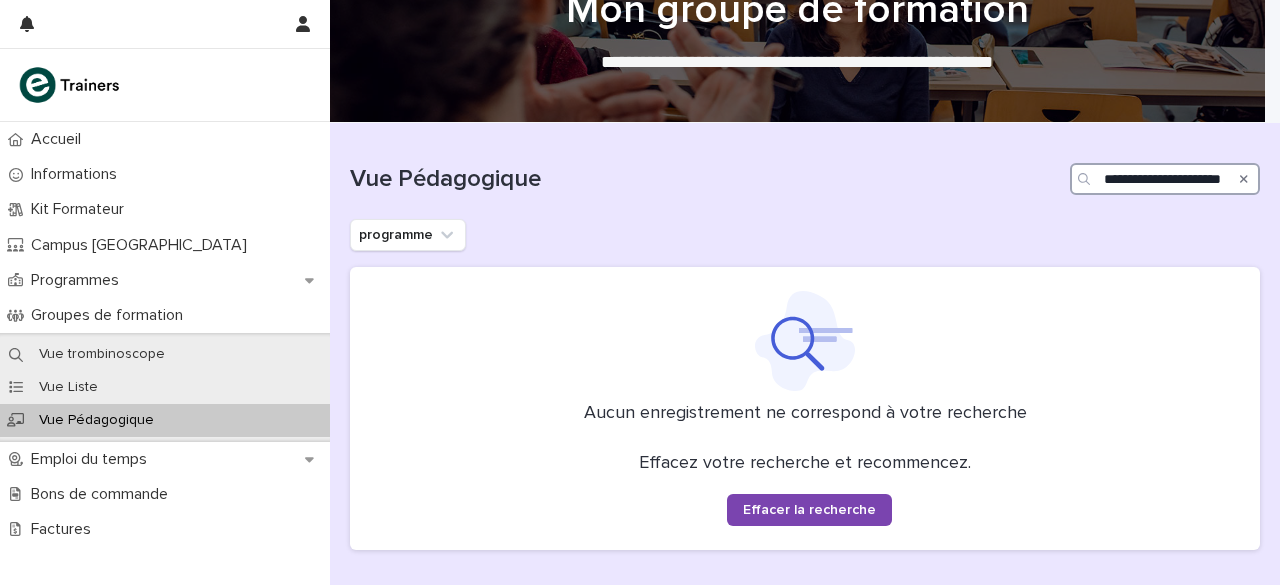 type on "**********" 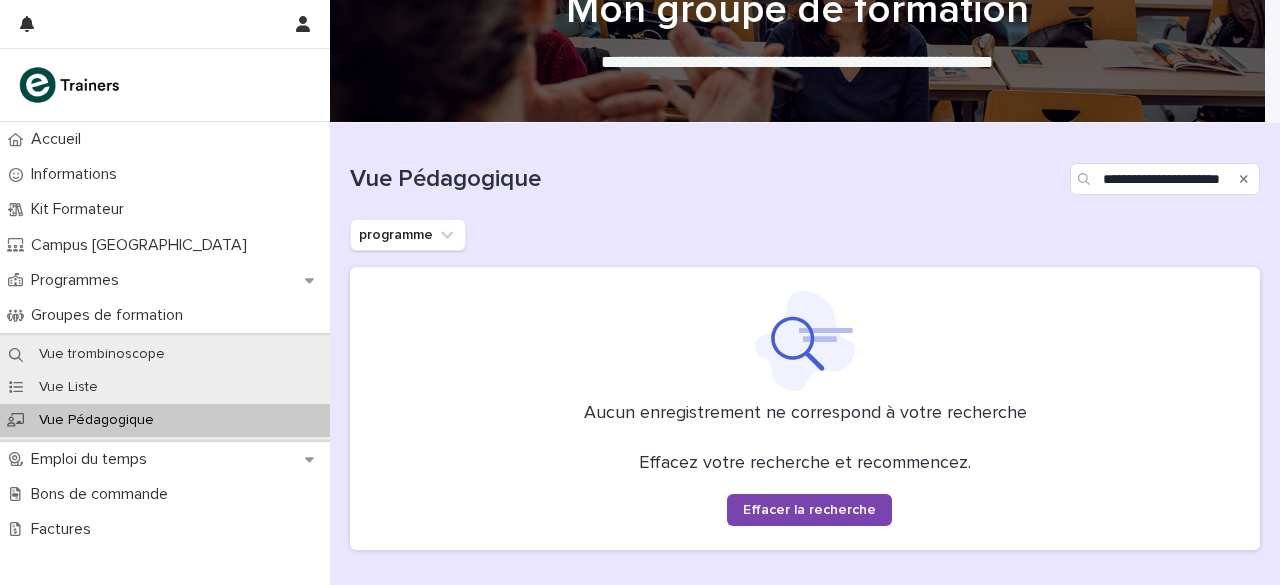 click 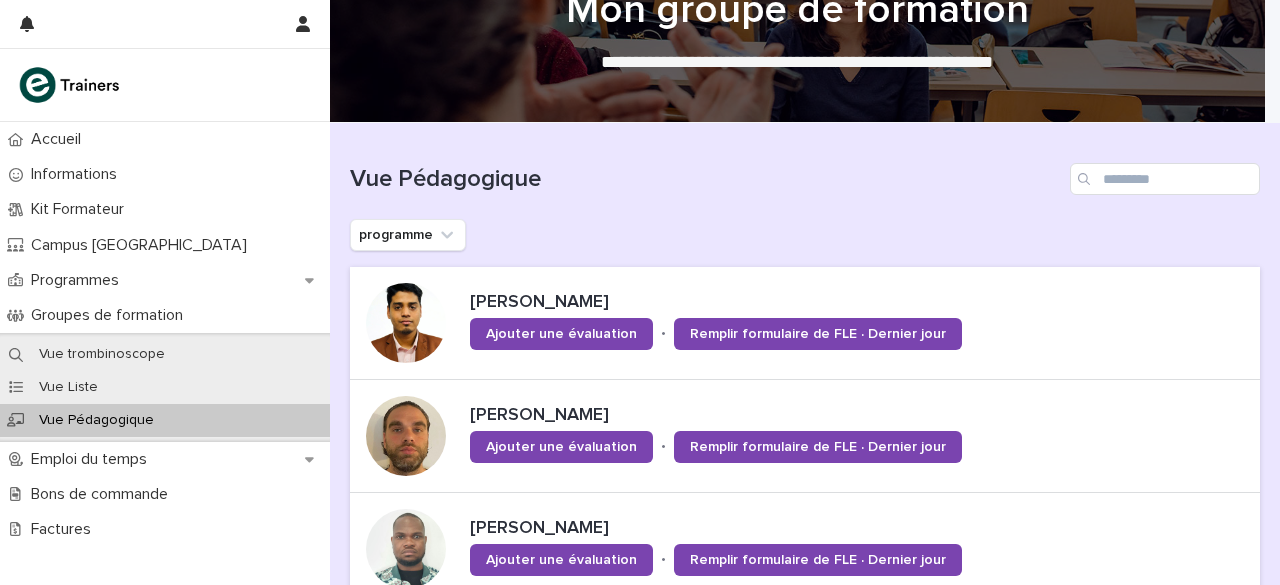 scroll, scrollTop: 0, scrollLeft: 0, axis: both 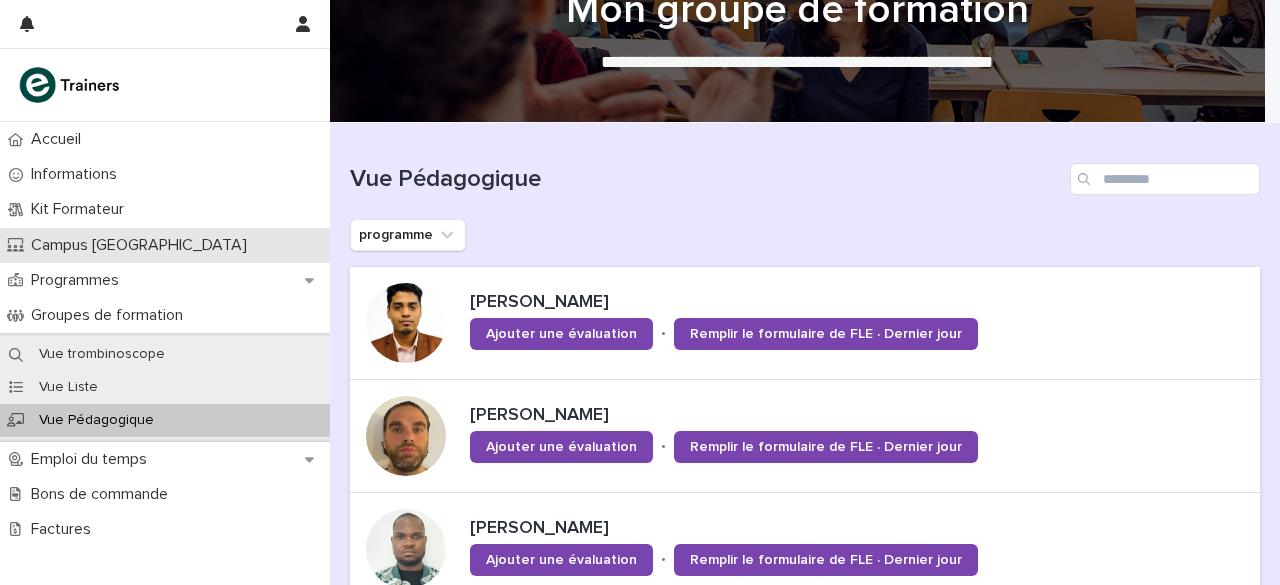 click on "Campus [GEOGRAPHIC_DATA]" at bounding box center (165, 245) 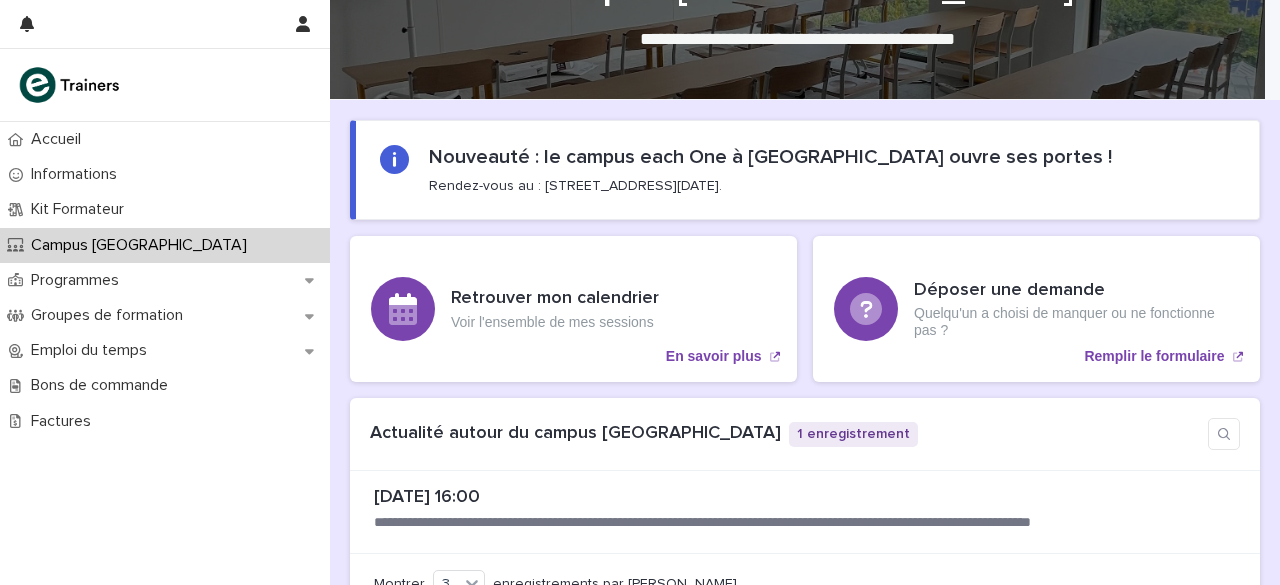 scroll, scrollTop: 100, scrollLeft: 0, axis: vertical 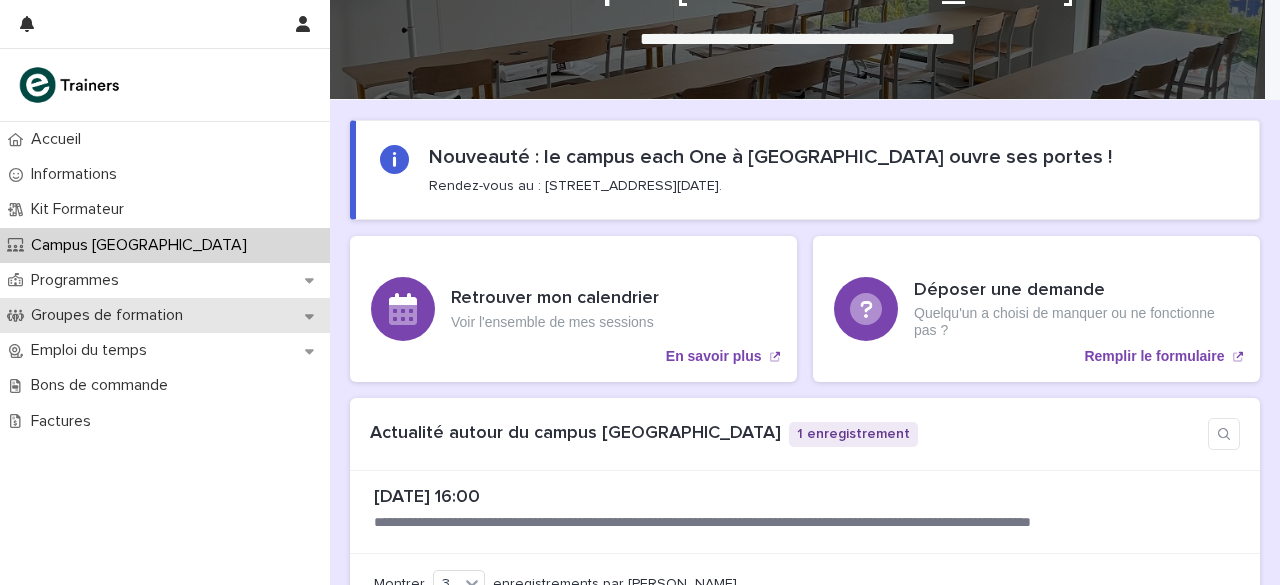 click on "Groupes de formation" at bounding box center (107, 315) 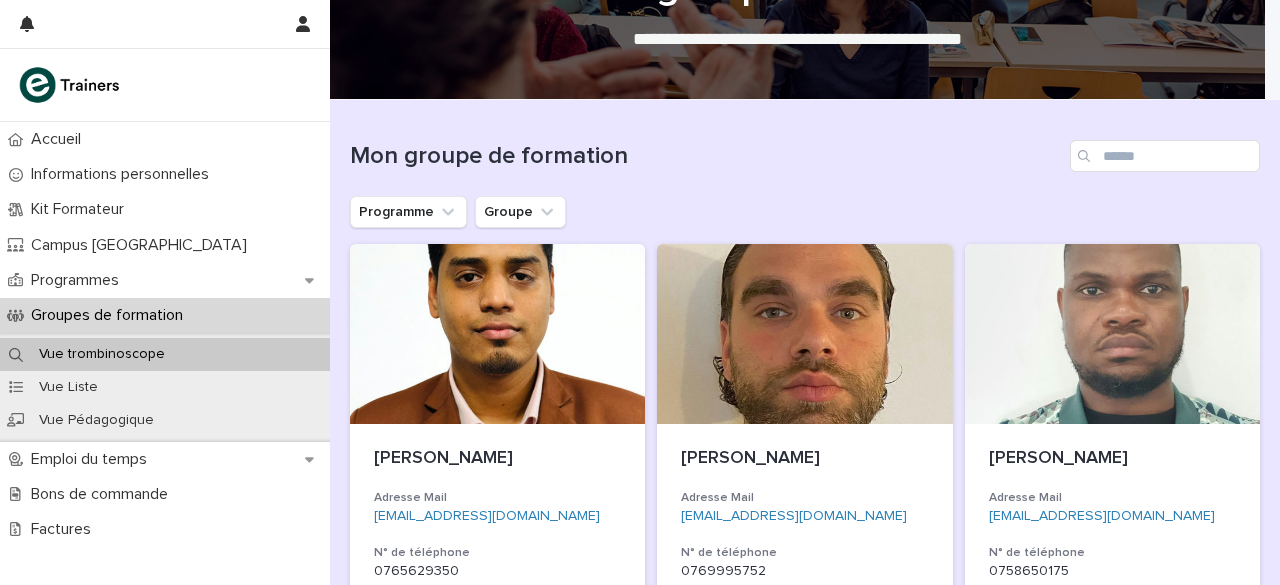 scroll, scrollTop: 0, scrollLeft: 0, axis: both 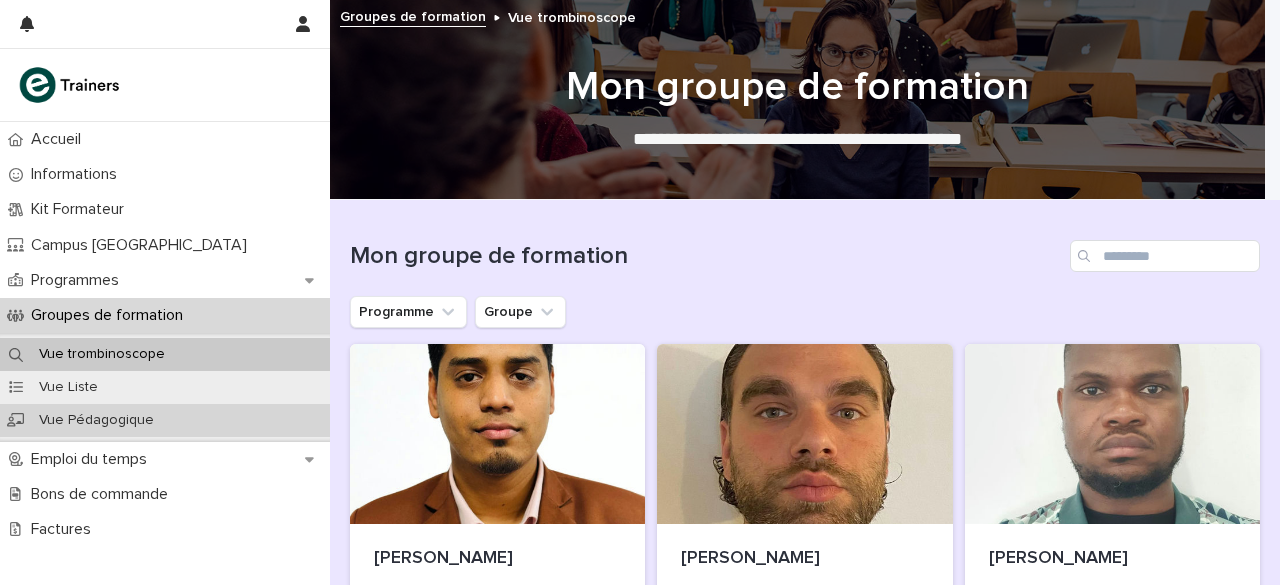 click on "Vue Pédagogique" at bounding box center [96, 420] 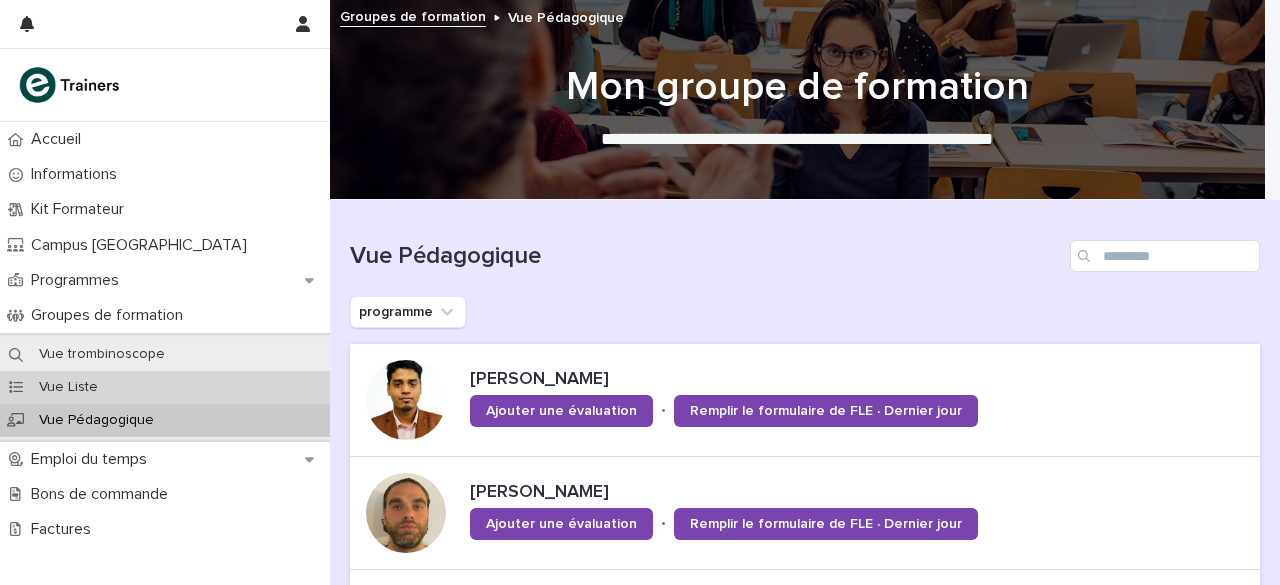 click on "Vue Liste" at bounding box center (68, 387) 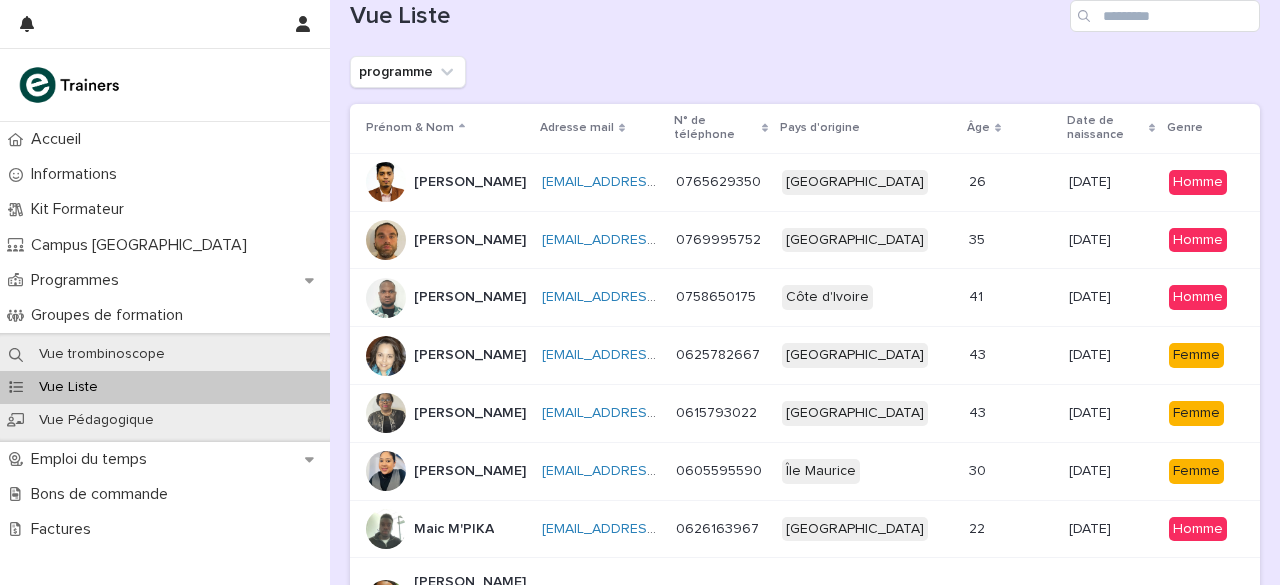 scroll, scrollTop: 252, scrollLeft: 0, axis: vertical 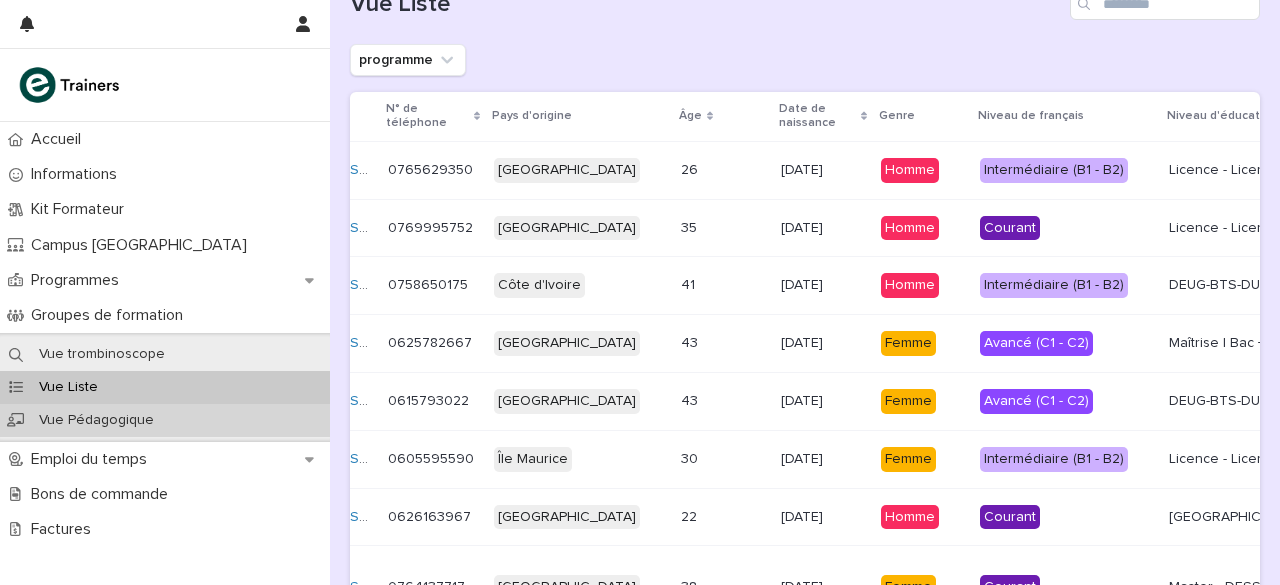 click on "Vue Pédagogique" at bounding box center [165, 420] 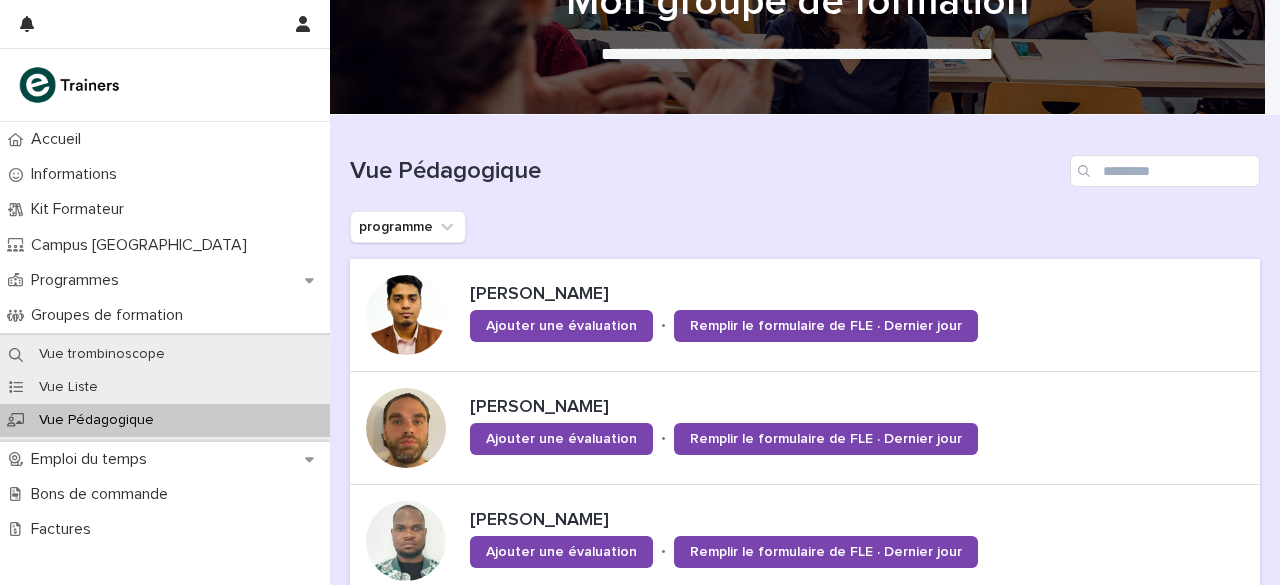 scroll, scrollTop: 0, scrollLeft: 0, axis: both 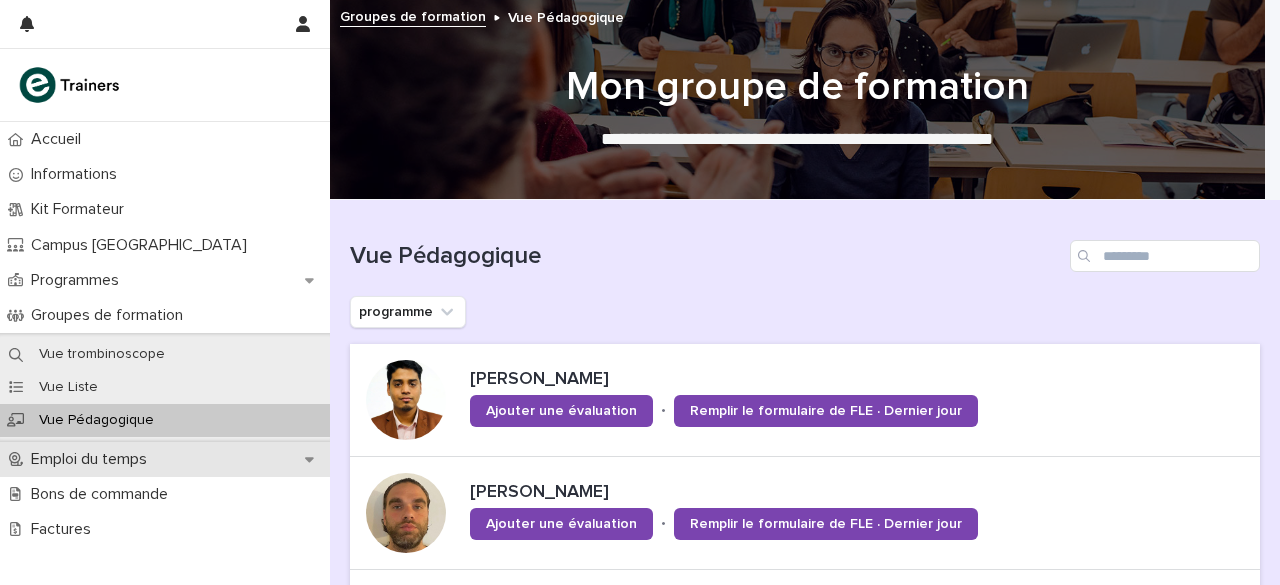 click on "Emploi du temps" at bounding box center (93, 459) 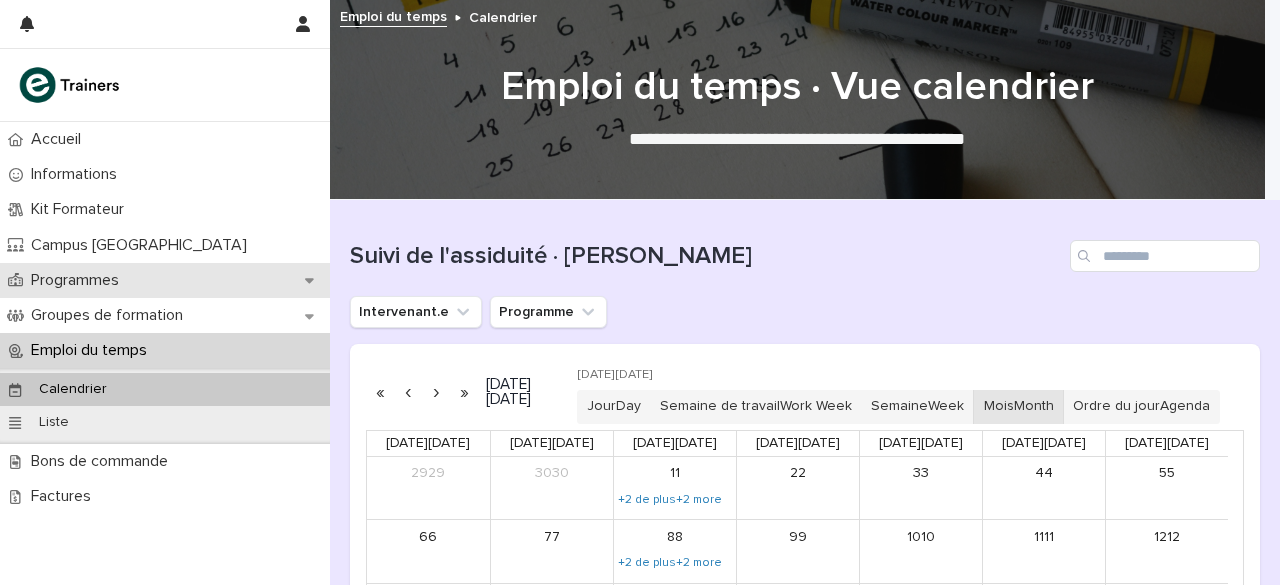 click on "Programmes" at bounding box center (165, 280) 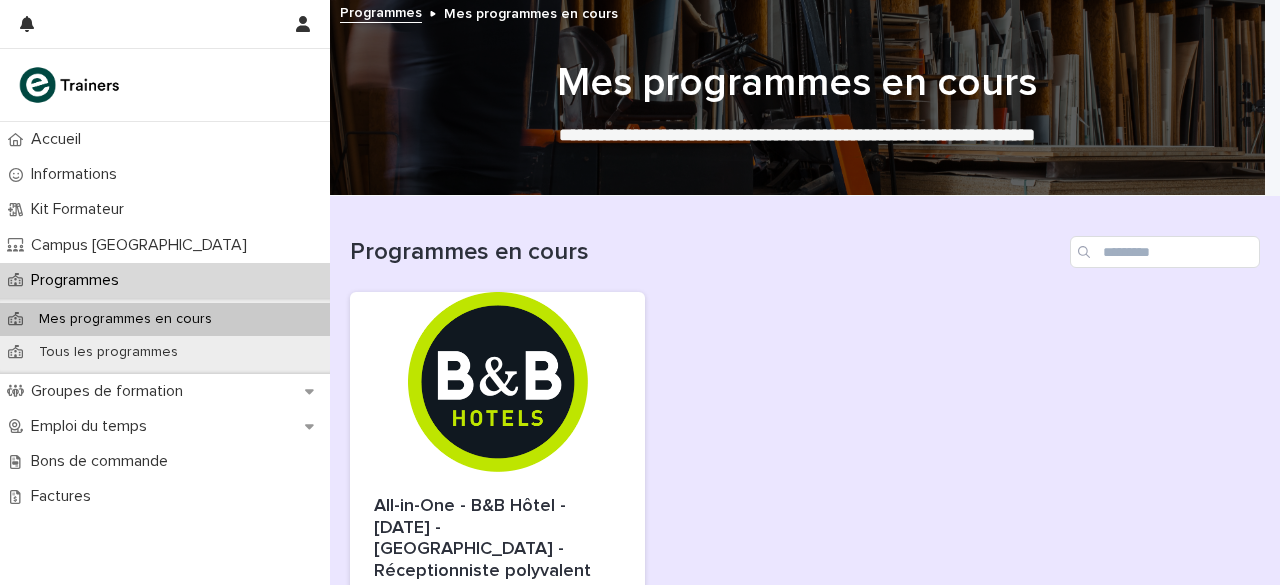 scroll, scrollTop: 4, scrollLeft: 0, axis: vertical 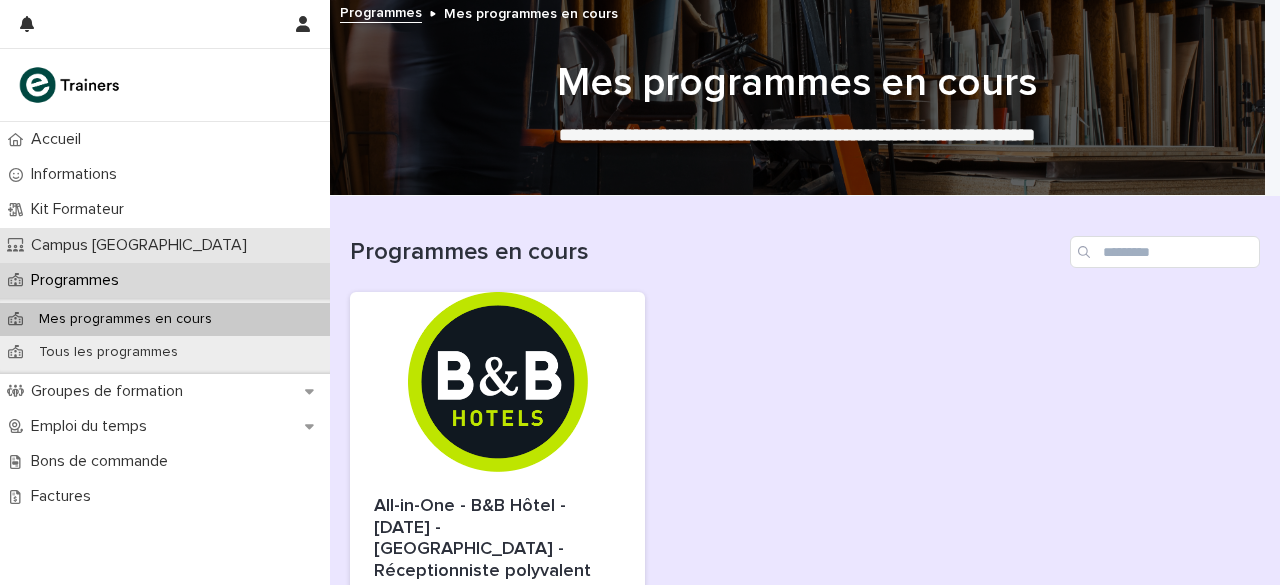 click on "Campus [GEOGRAPHIC_DATA]" at bounding box center (165, 245) 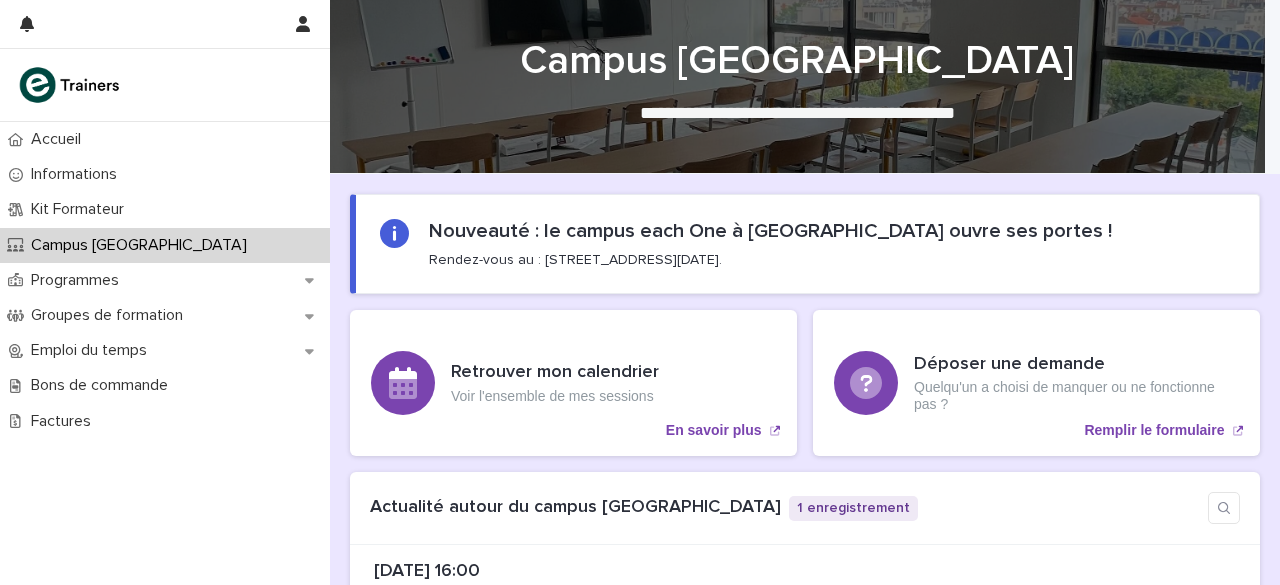 scroll, scrollTop: 0, scrollLeft: 0, axis: both 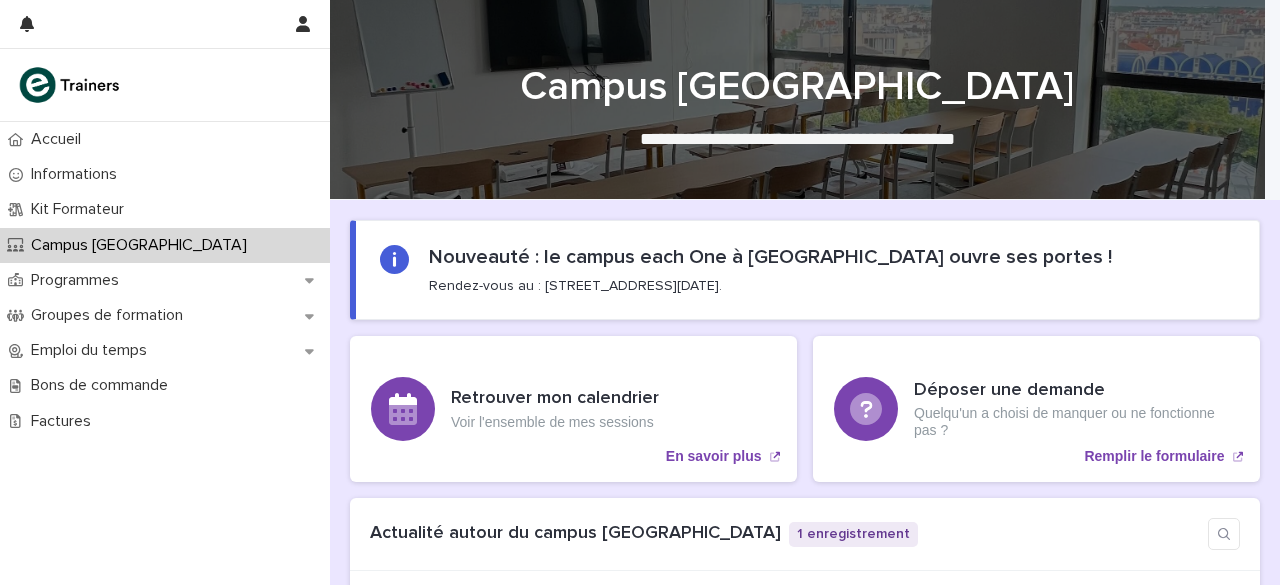 click on "Groupes de formation" at bounding box center [165, 315] 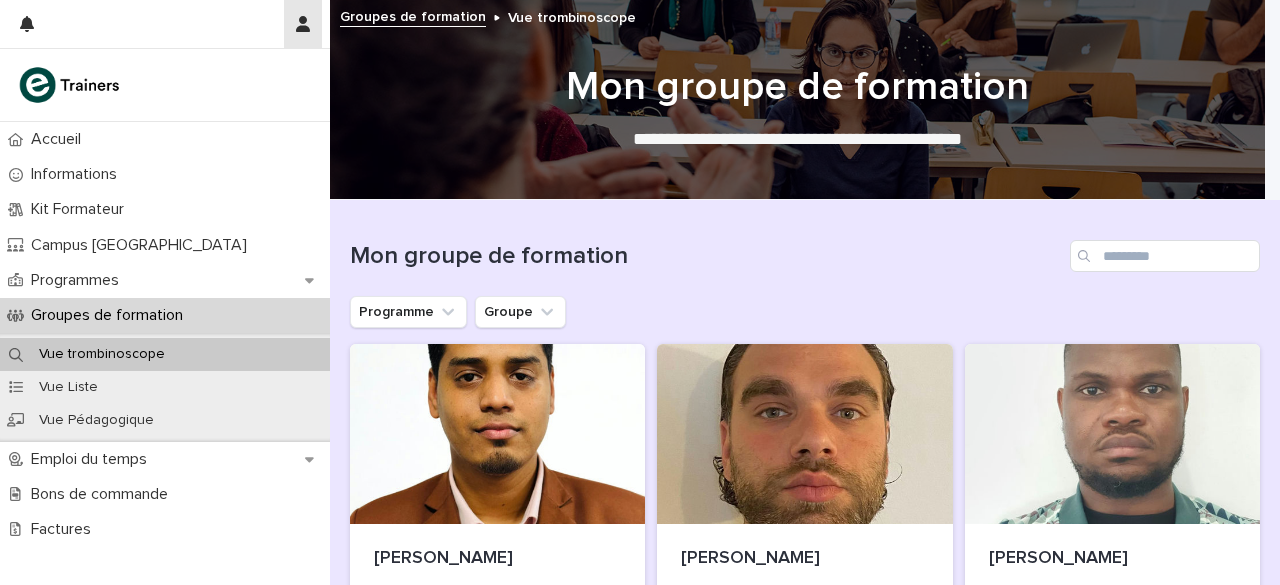 click at bounding box center (303, 24) 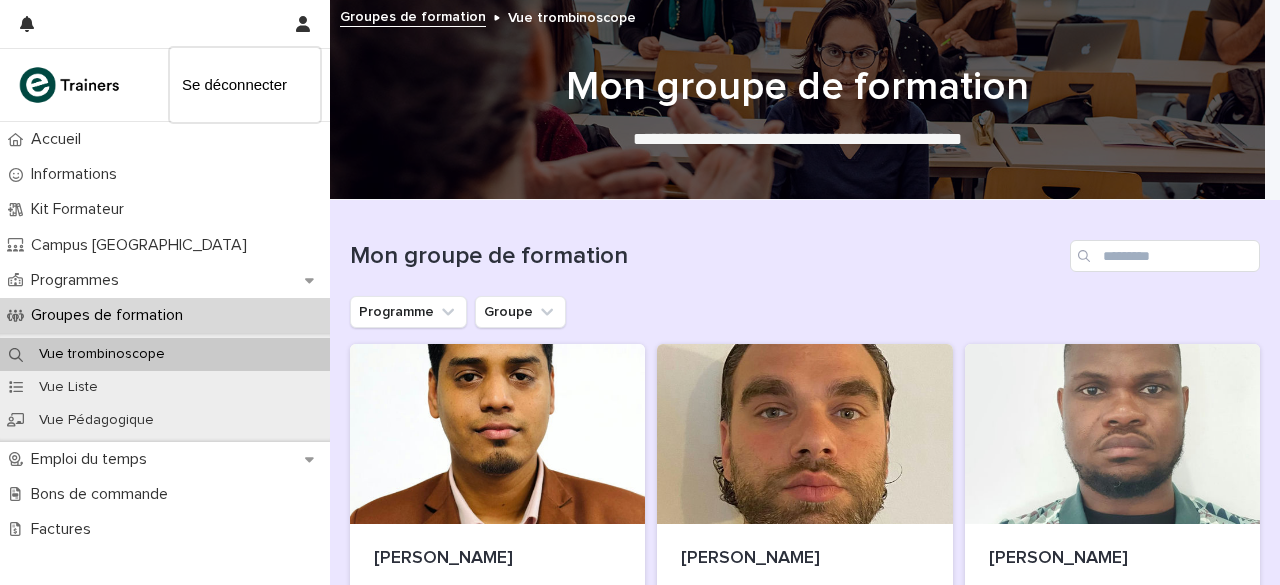 click at bounding box center [640, 292] 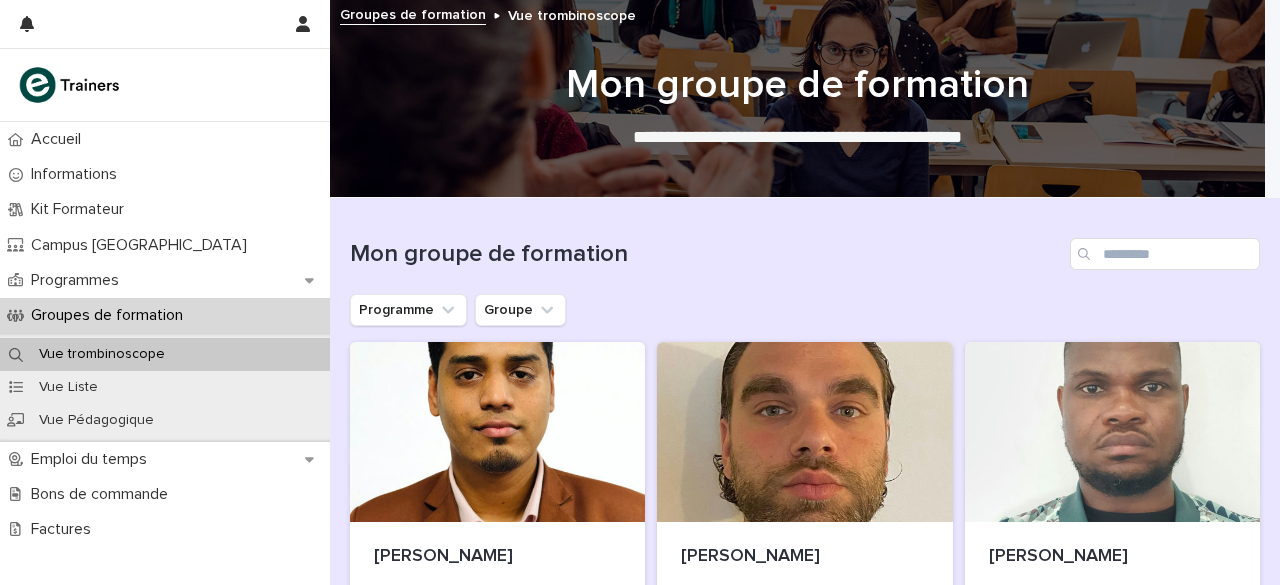 scroll, scrollTop: 0, scrollLeft: 0, axis: both 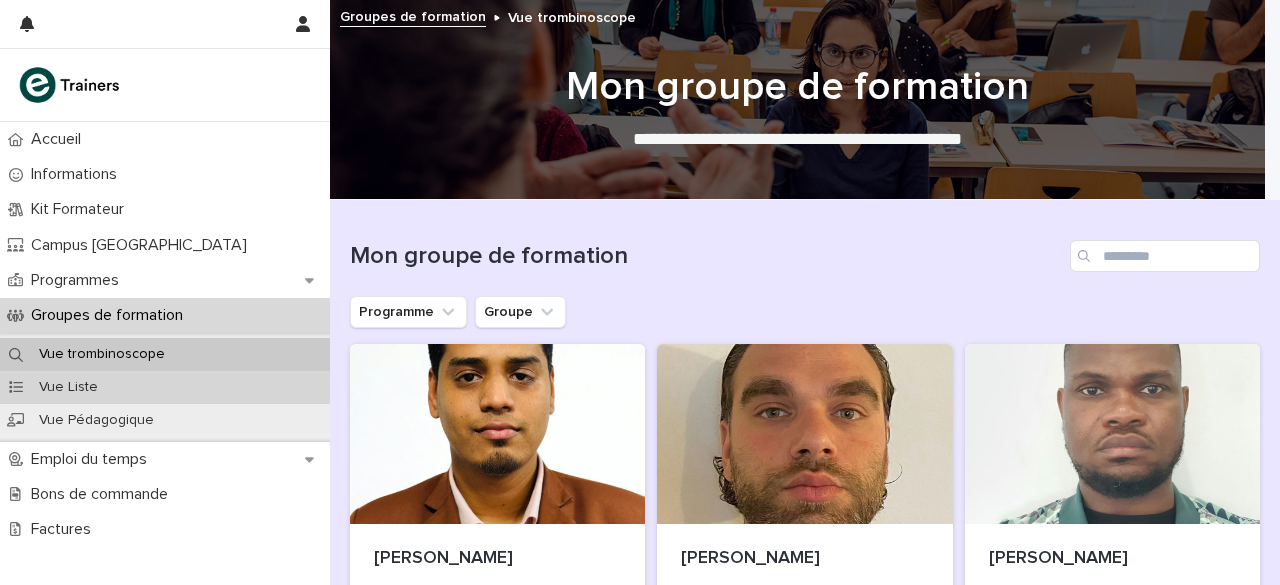 click on "Vue Liste" at bounding box center (165, 387) 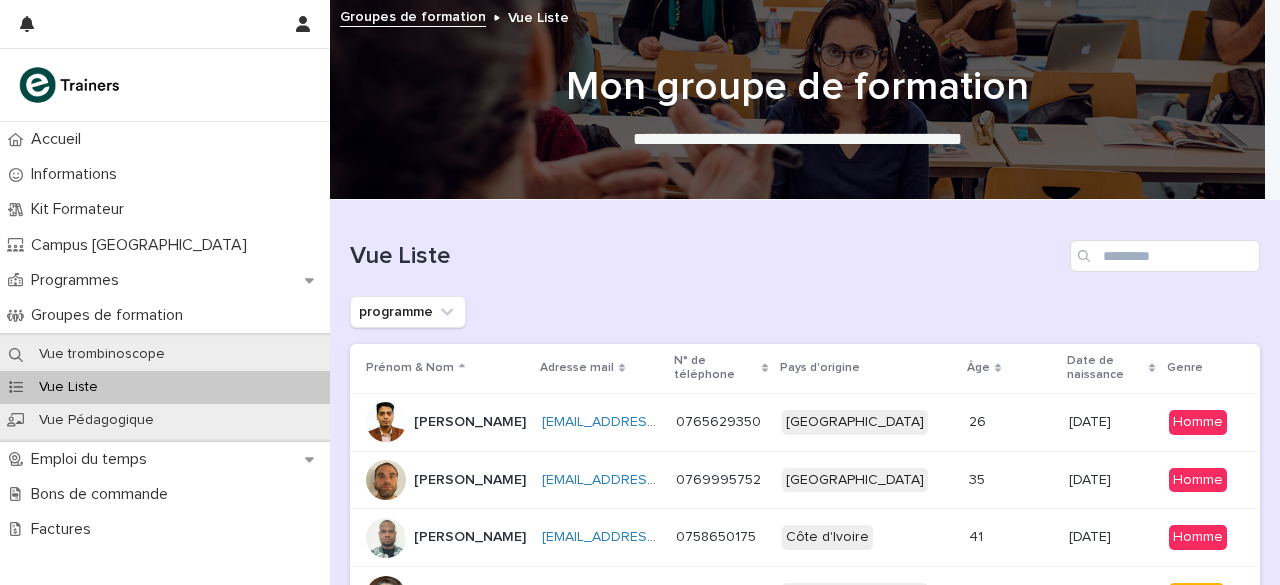 click on "Vue Pédagogique" at bounding box center (165, 420) 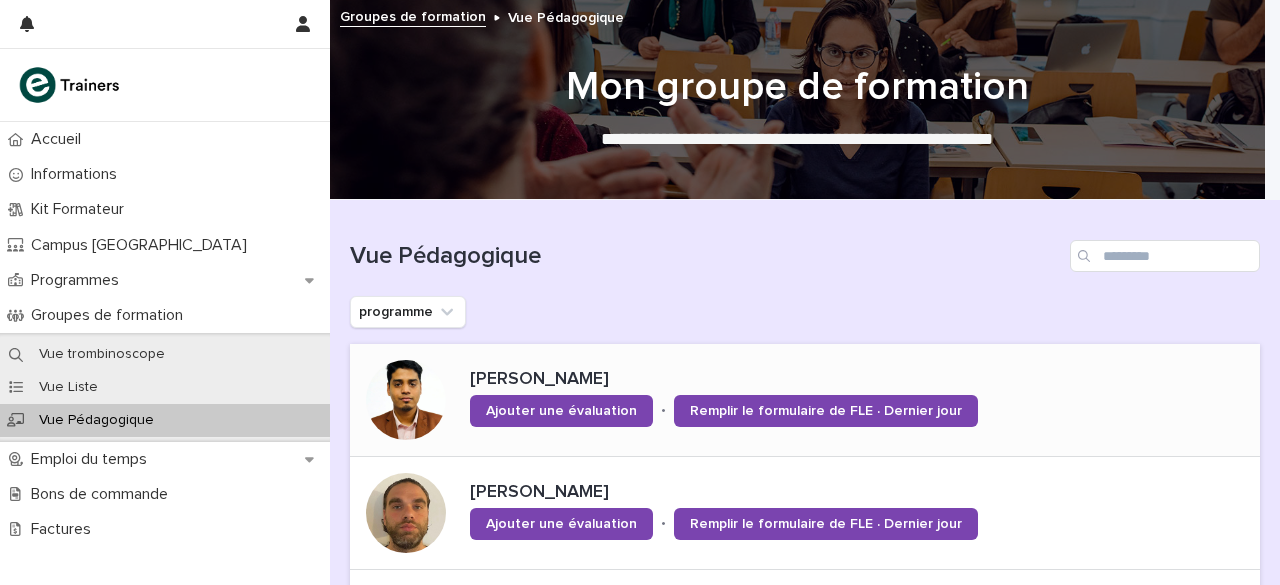 click at bounding box center [406, 400] 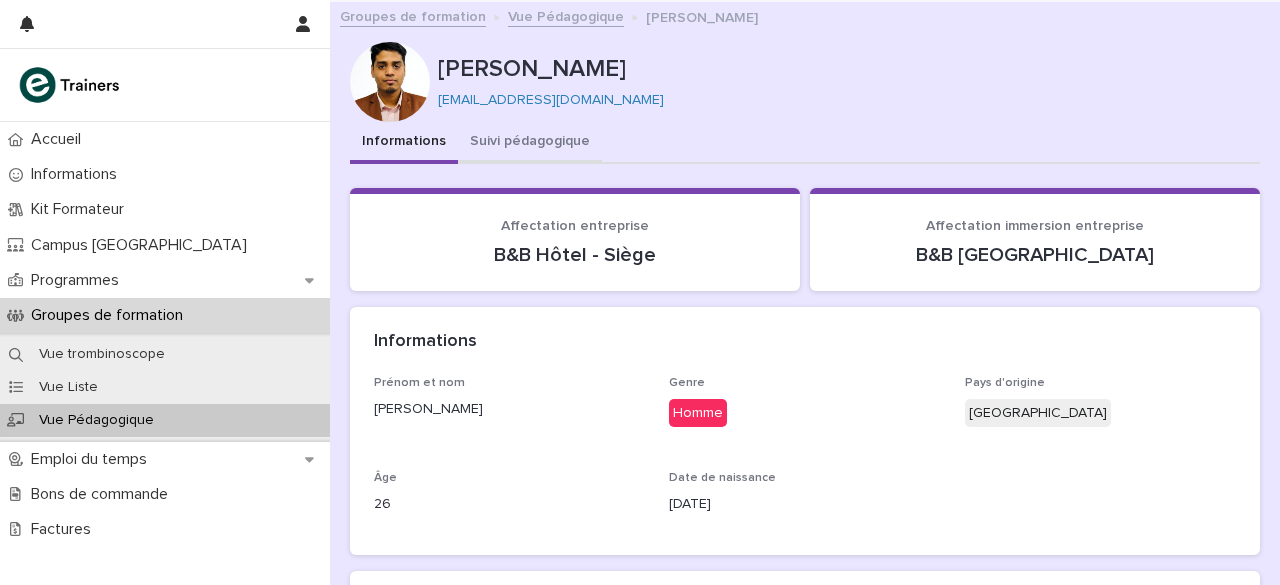 click on "Suivi pédagogique" at bounding box center (530, 141) 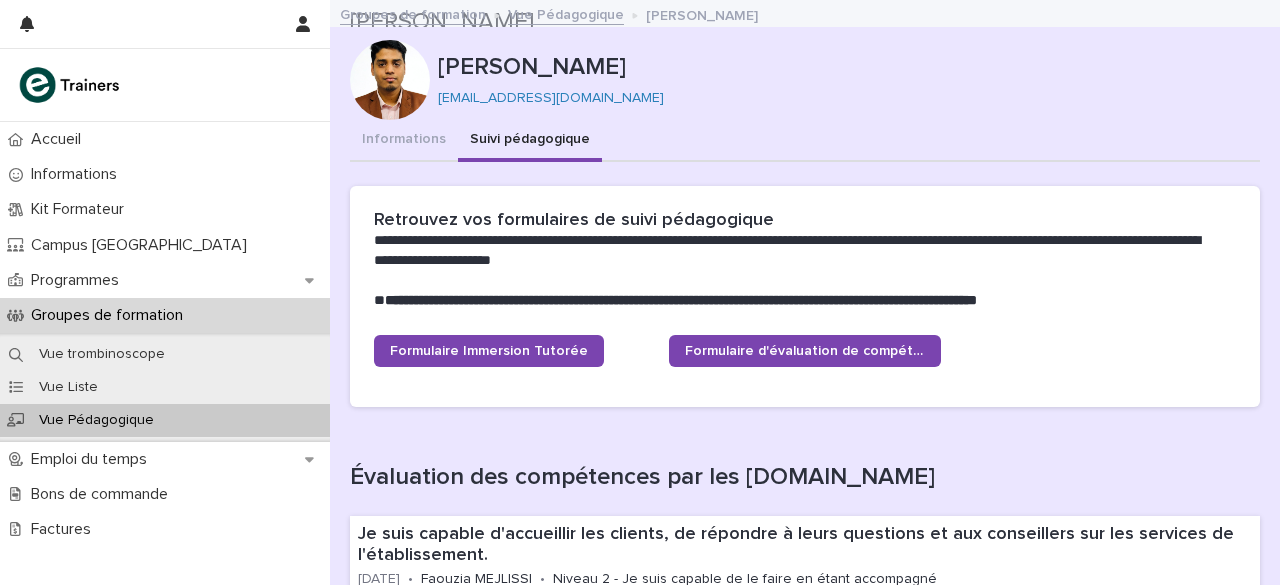 scroll, scrollTop: 0, scrollLeft: 0, axis: both 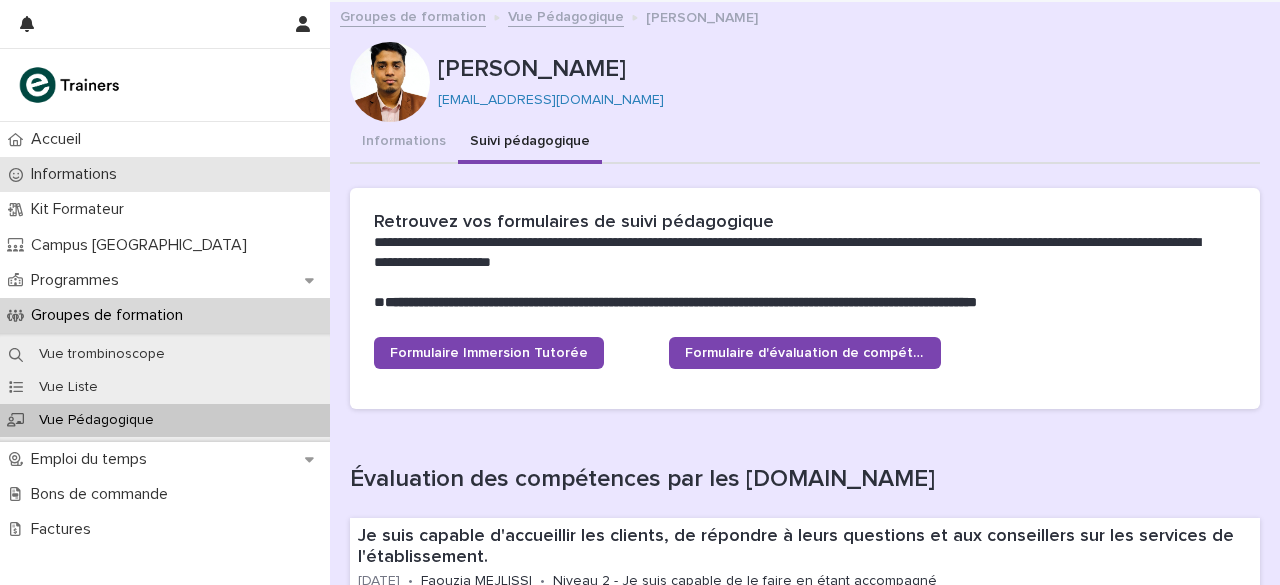 click on "Informations" at bounding box center [74, 174] 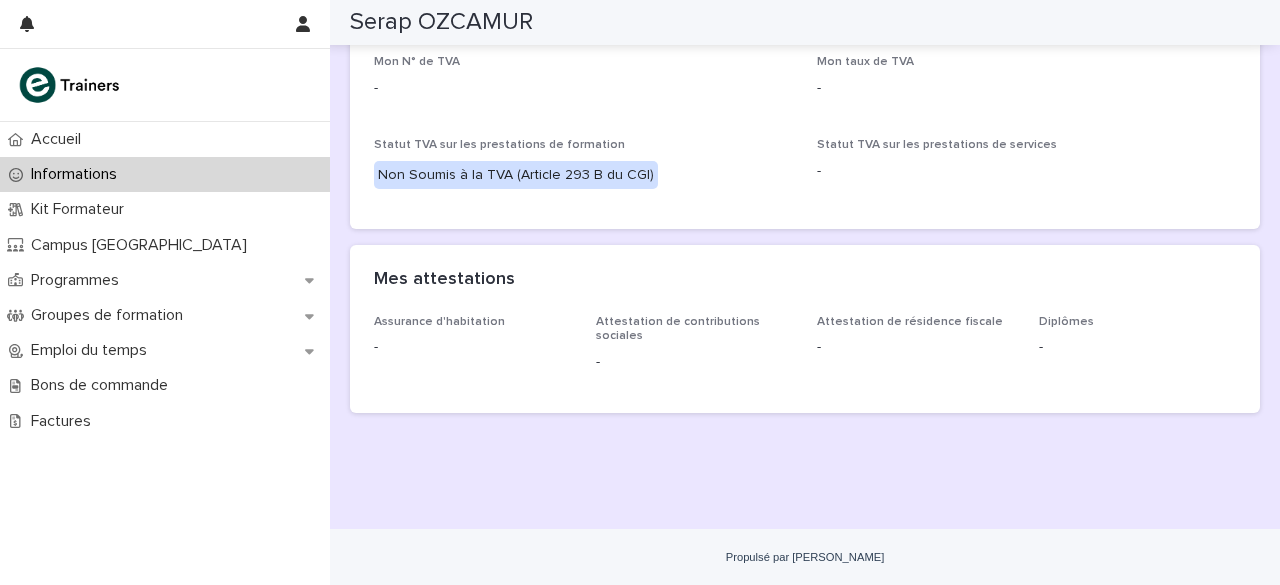 scroll, scrollTop: 1631, scrollLeft: 0, axis: vertical 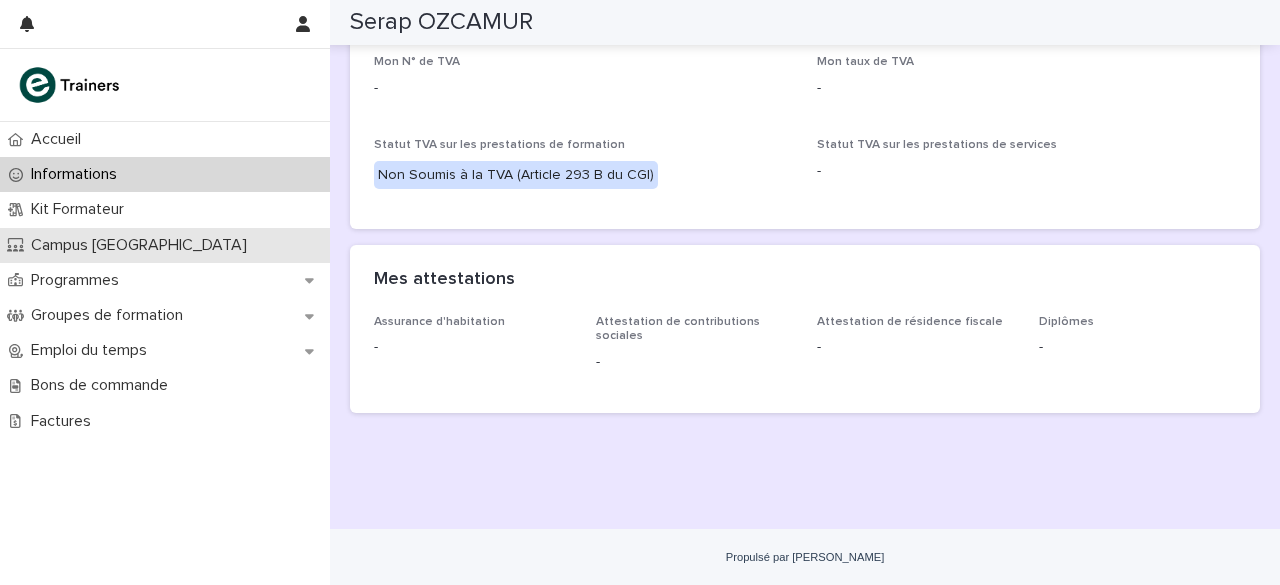 click on "Campus [GEOGRAPHIC_DATA]" at bounding box center (165, 245) 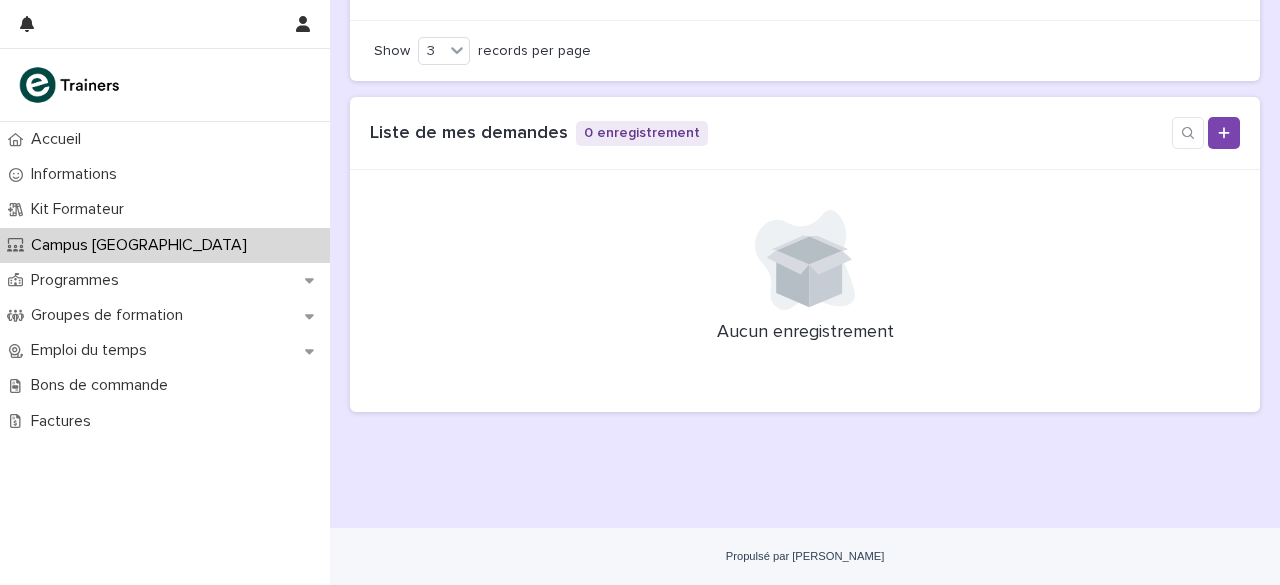 scroll, scrollTop: 630, scrollLeft: 0, axis: vertical 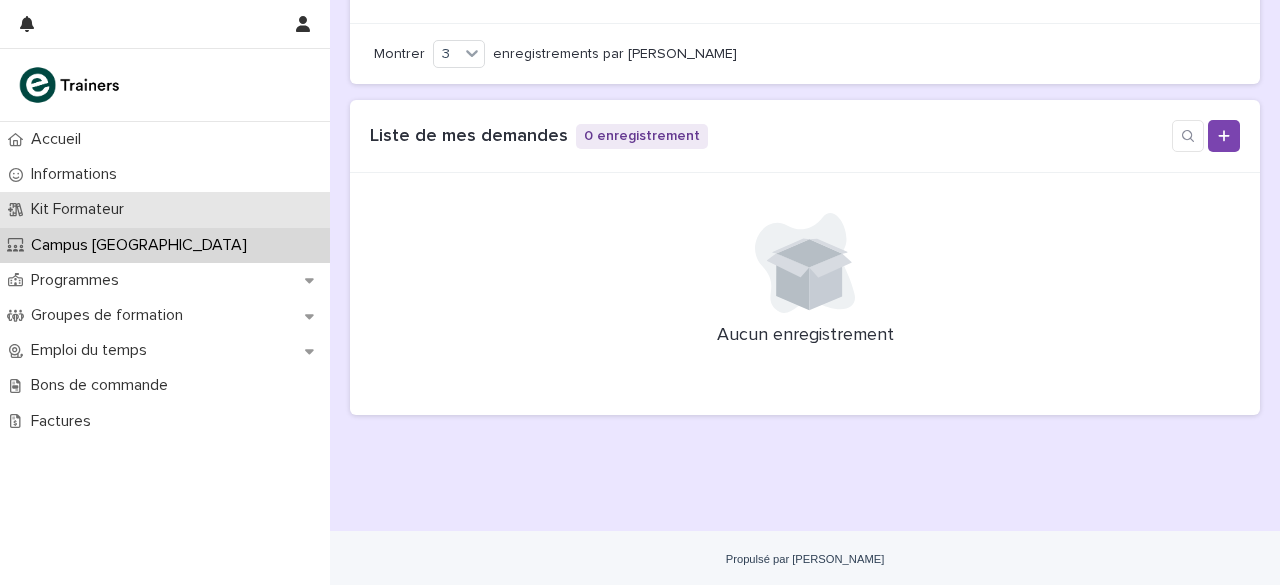 click on "Kit Formateur" at bounding box center [77, 209] 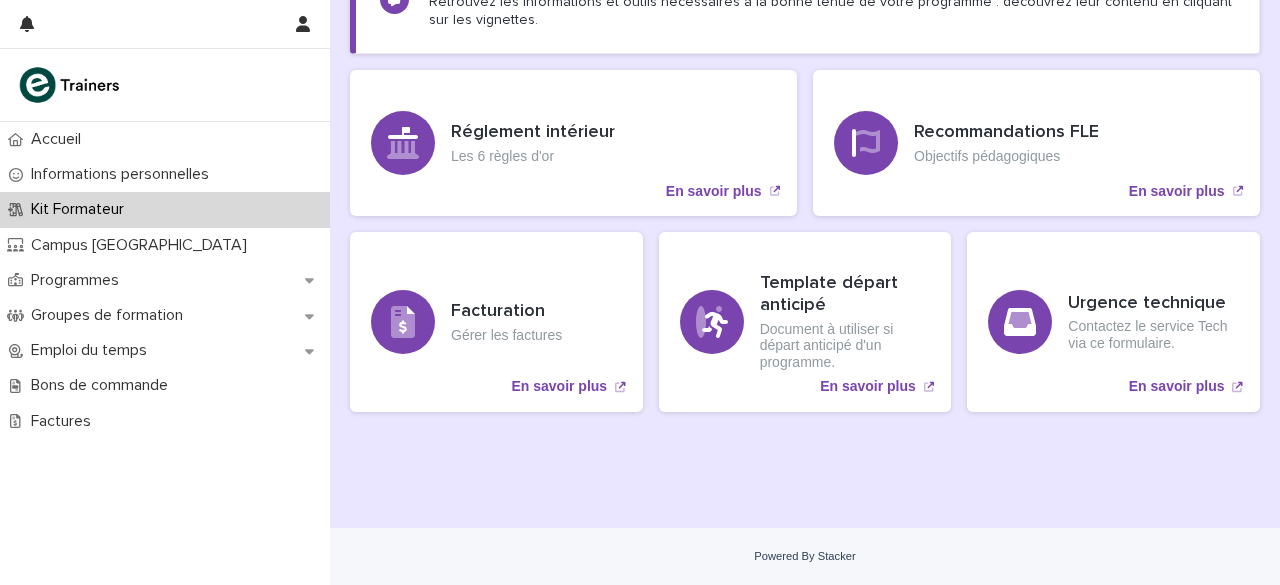 scroll, scrollTop: 354, scrollLeft: 0, axis: vertical 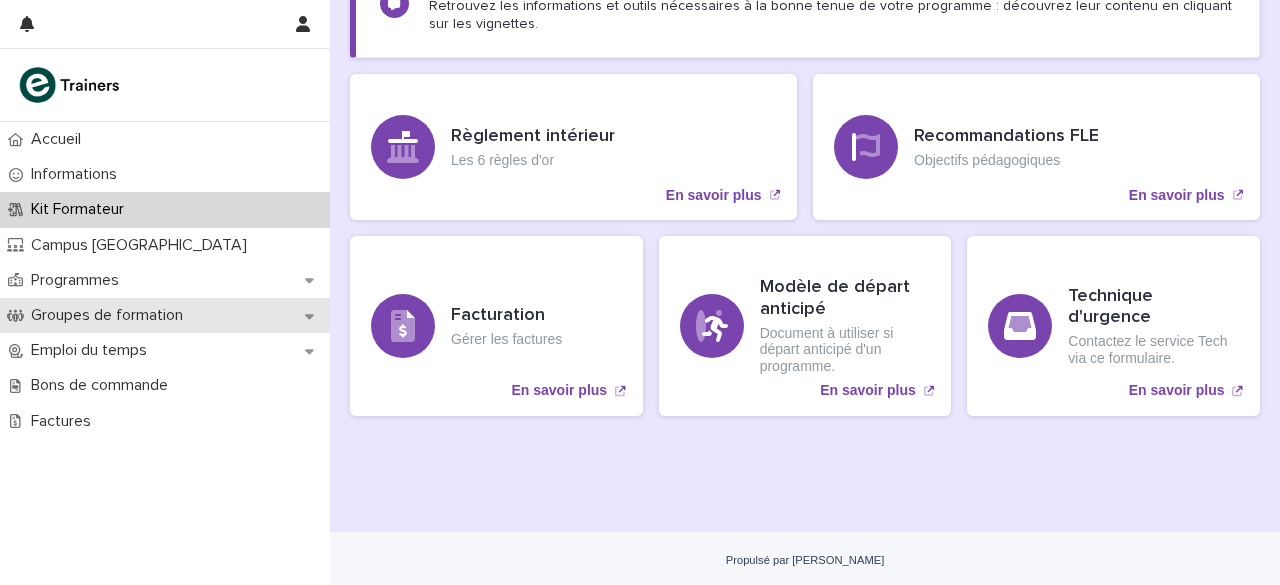 click on "Groupes de formation" at bounding box center [107, 315] 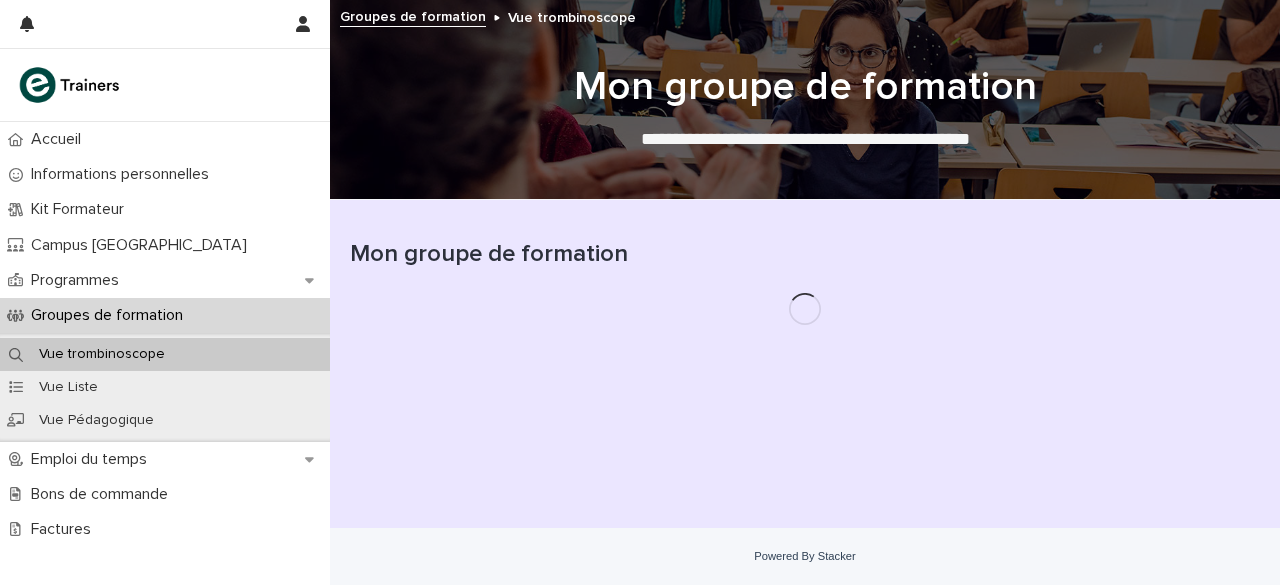 scroll, scrollTop: 0, scrollLeft: 0, axis: both 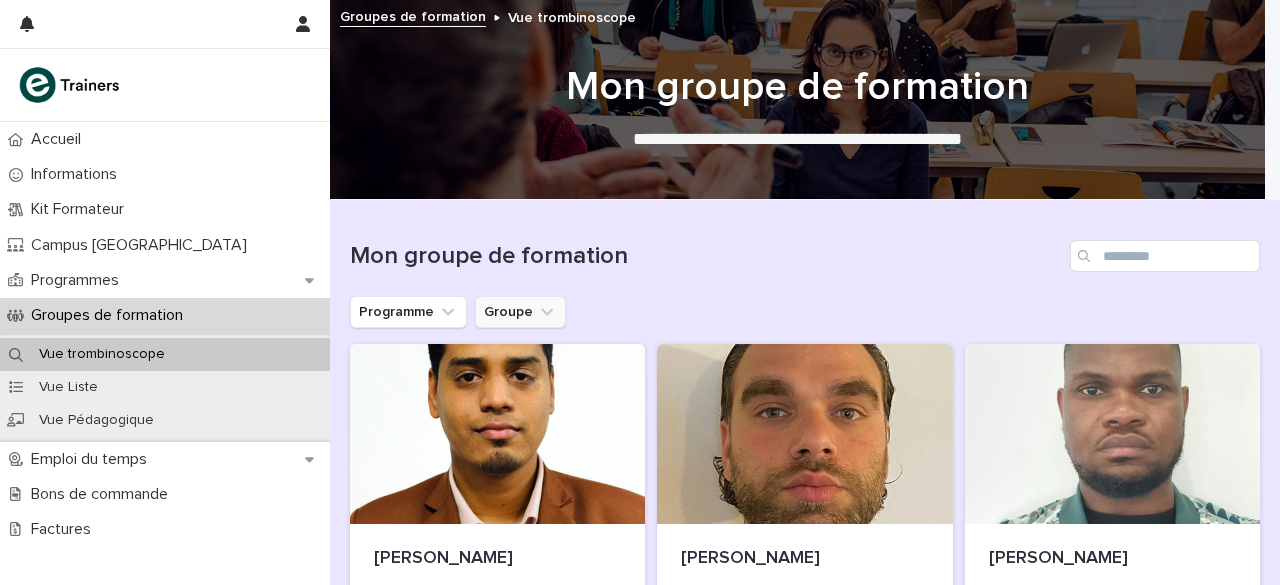 click 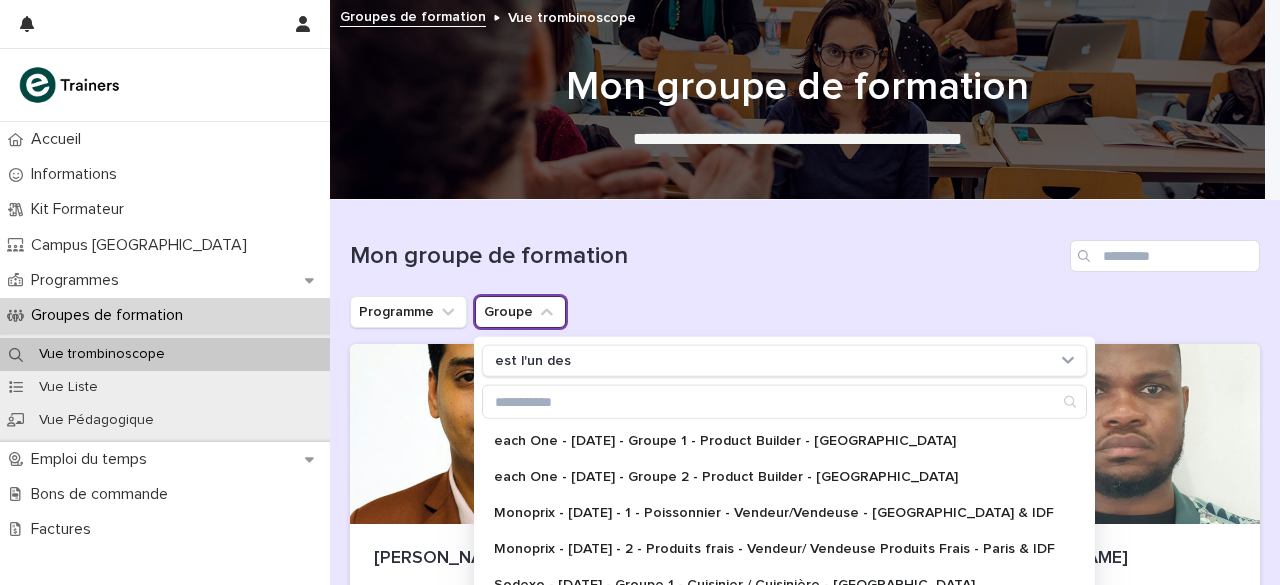 click on "Mon groupe de formation" at bounding box center [805, 248] 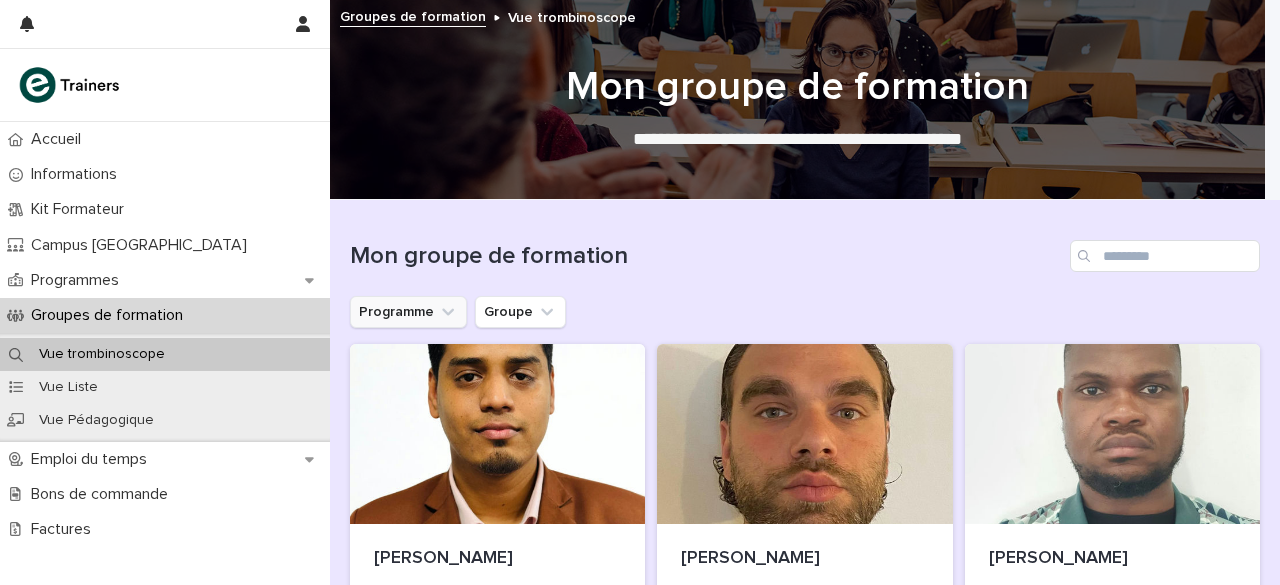 click 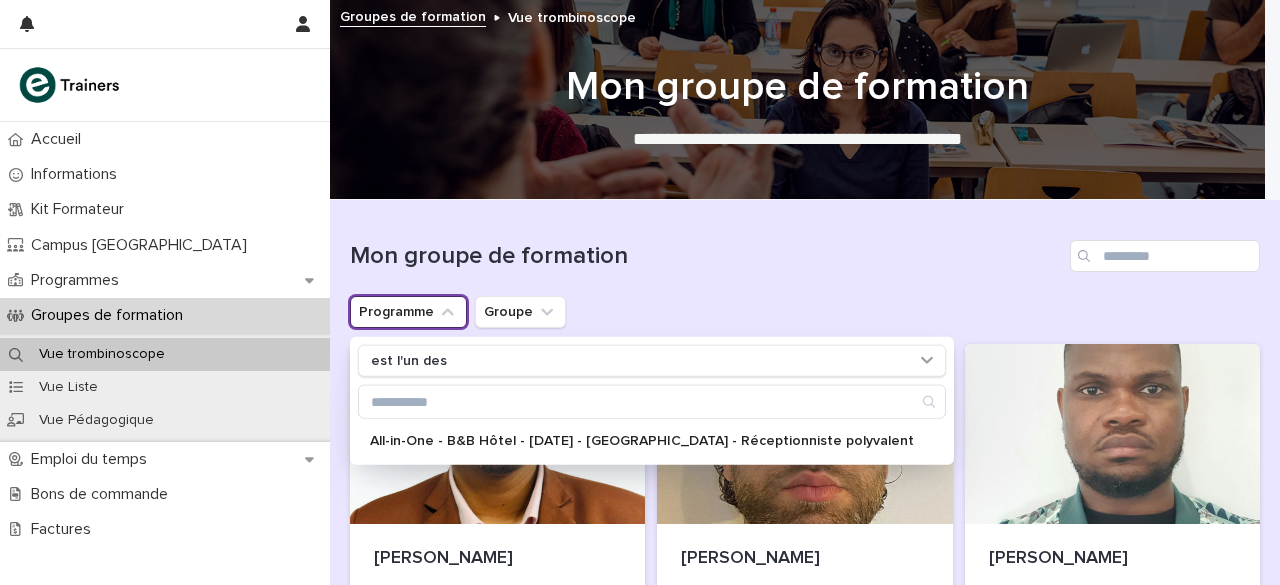 click on "Mon groupe de formation" at bounding box center (805, 248) 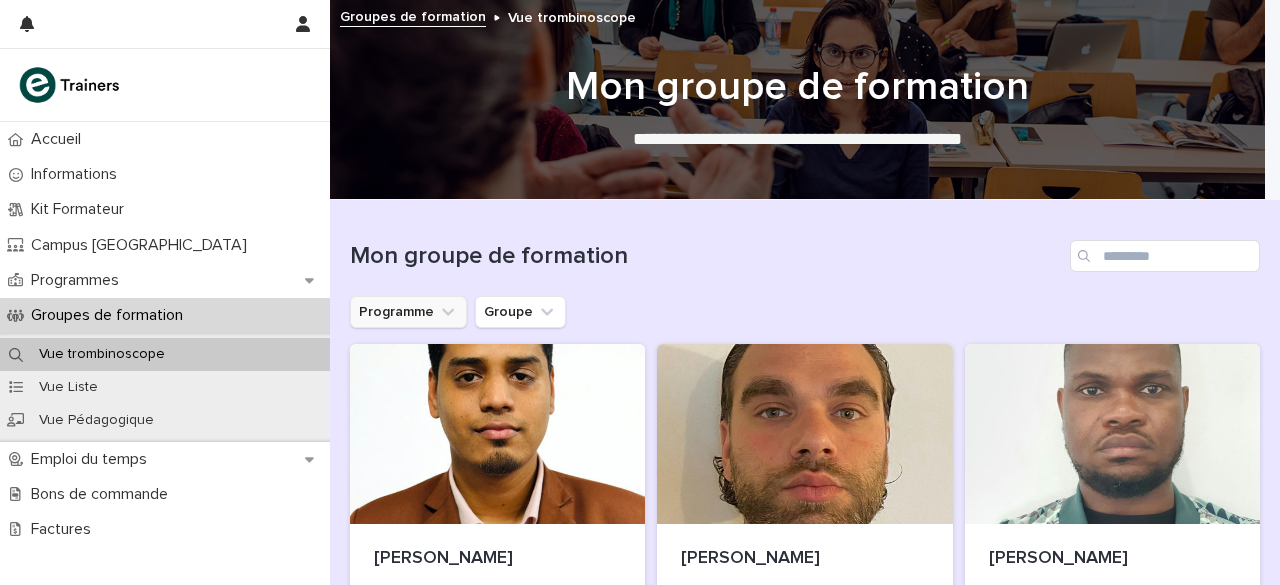 click 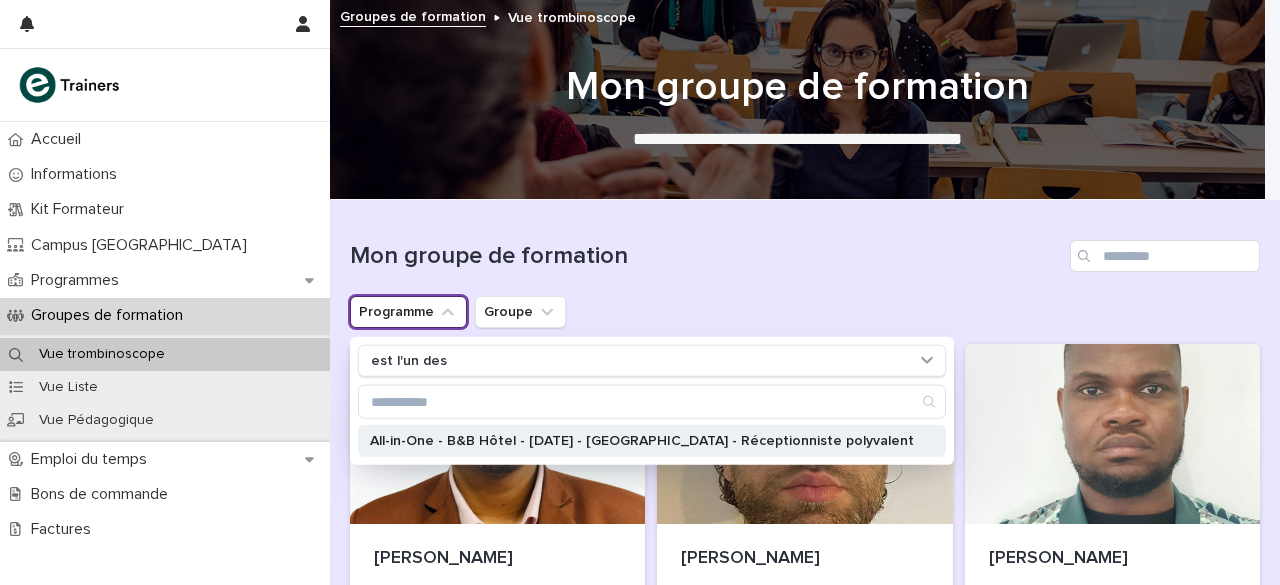 click on "All-in-One - B&B Hôtel - [DATE] - [GEOGRAPHIC_DATA] - Réceptionniste polyvalent" at bounding box center (652, 441) 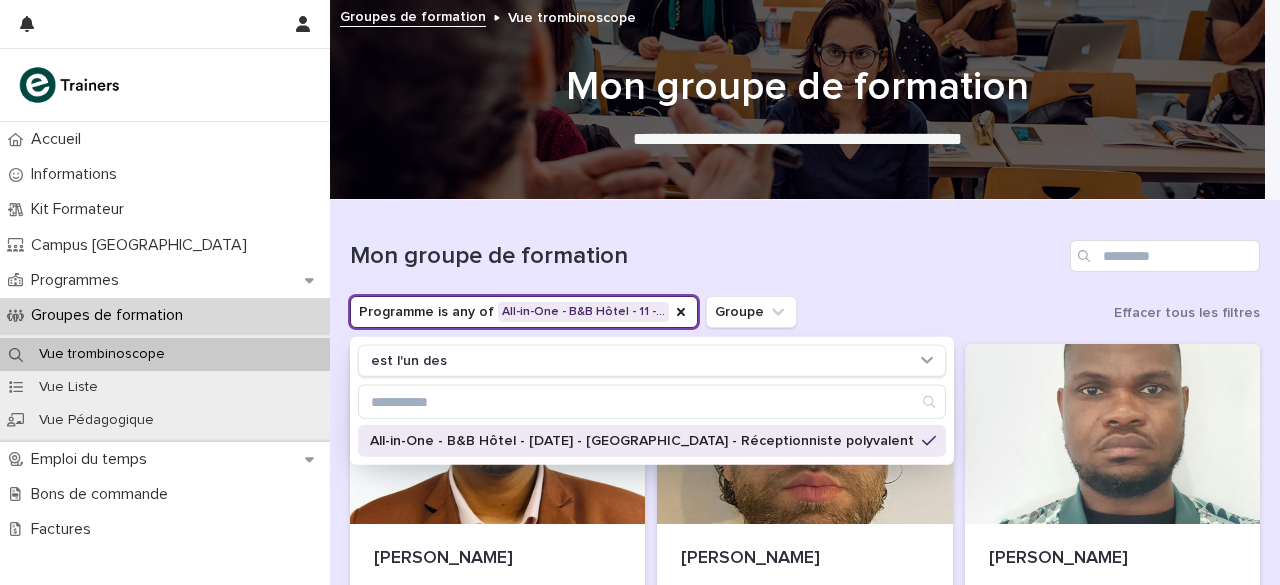 click on "Mon groupe de formation" at bounding box center [805, 248] 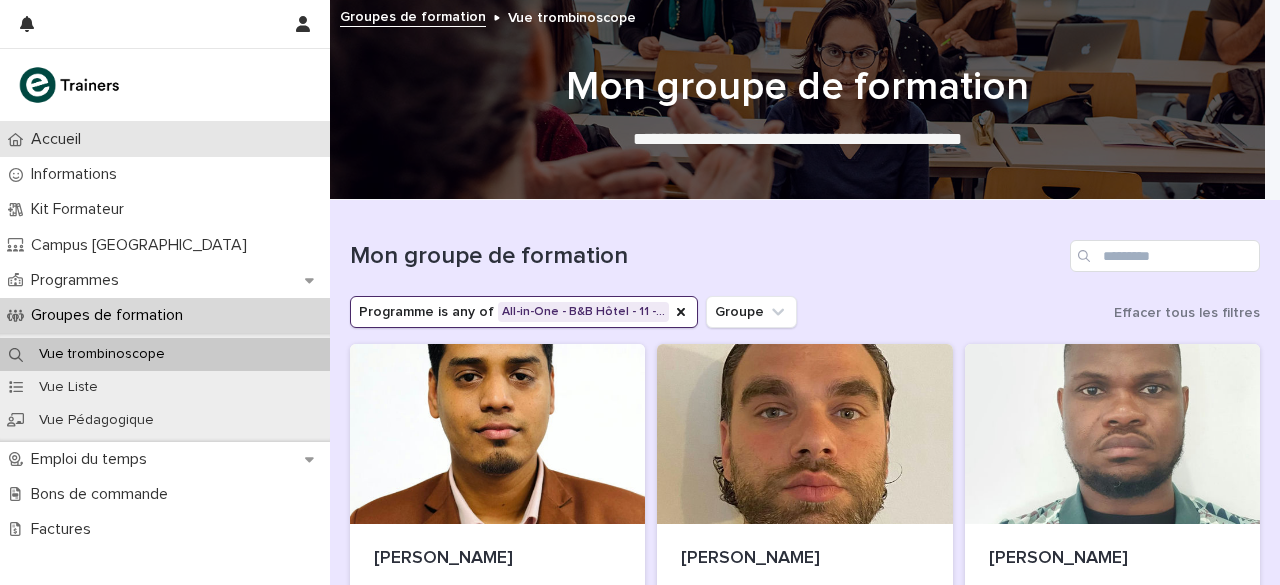 click on "Accueil" at bounding box center [56, 139] 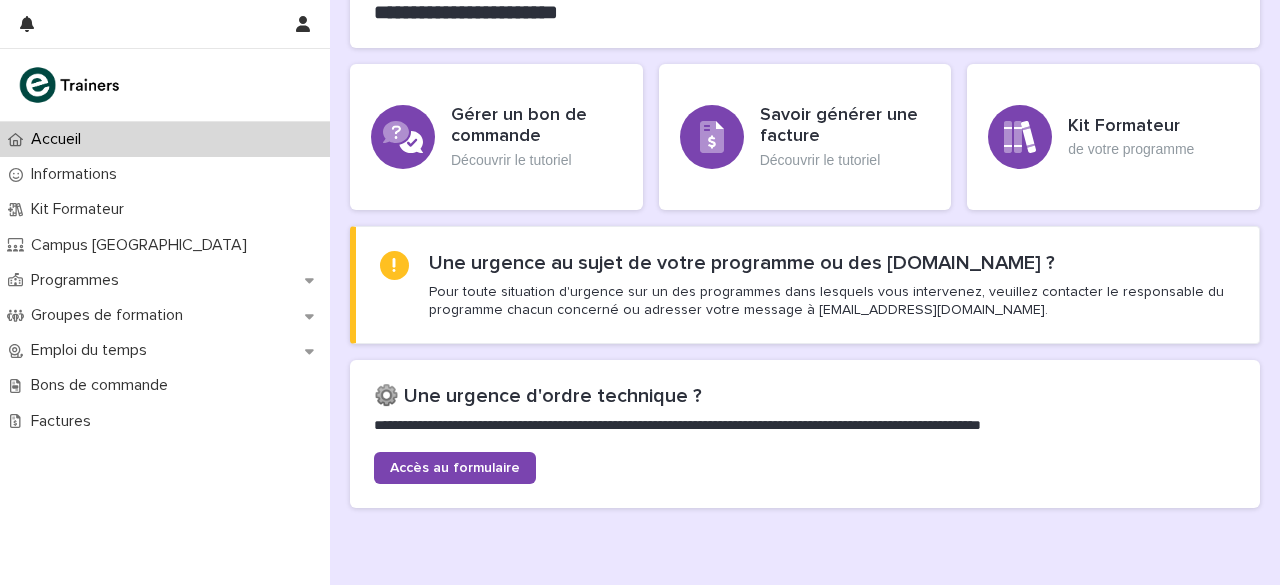 scroll, scrollTop: 0, scrollLeft: 0, axis: both 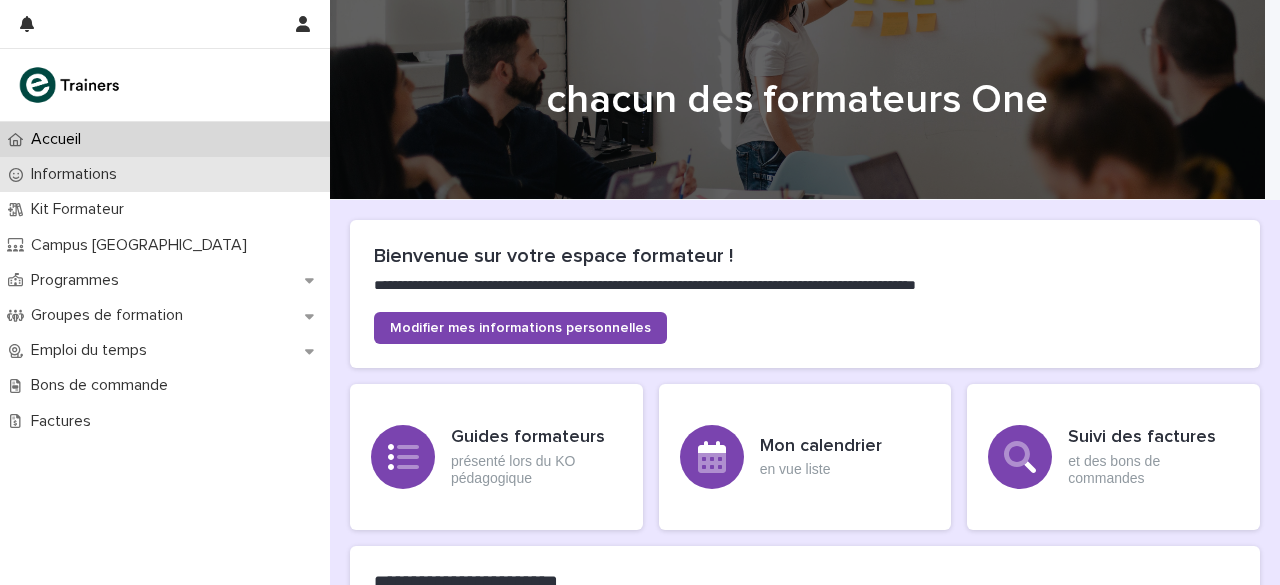 click on "Informations" at bounding box center [74, 174] 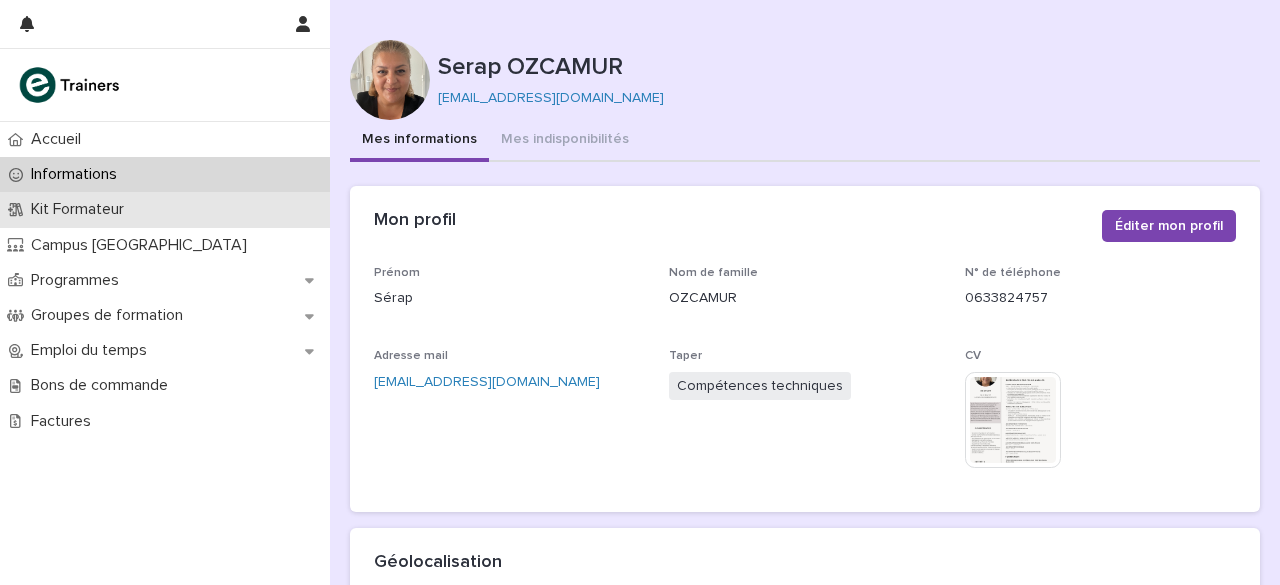 click on "Kit Formateur" at bounding box center (77, 209) 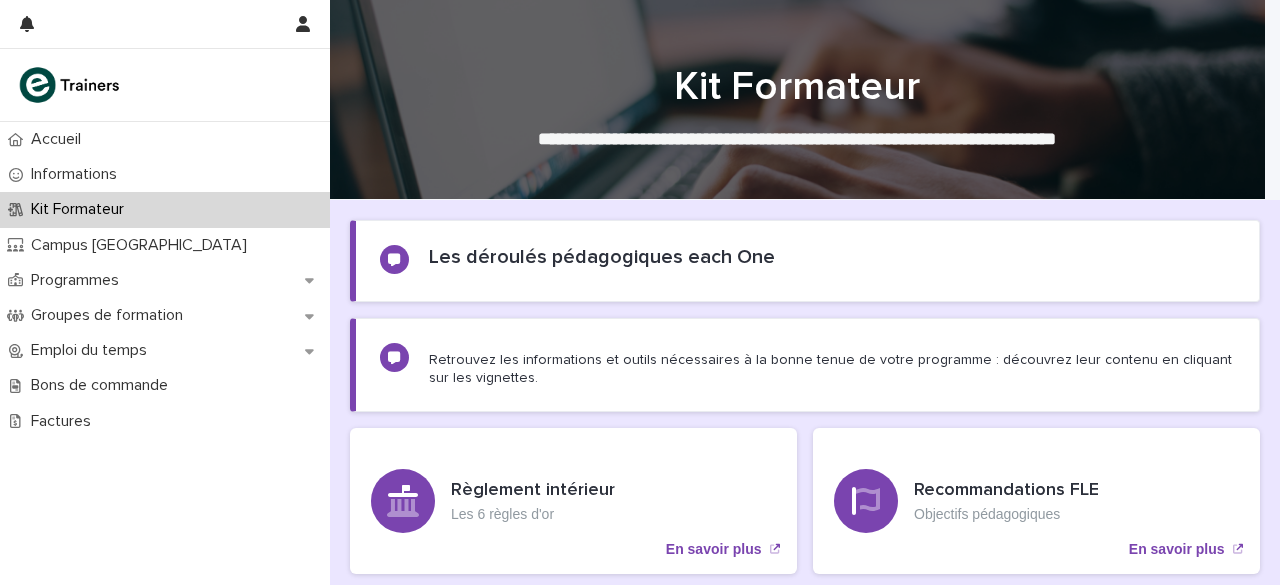 click on "Les déroulés pédagogiques each One" at bounding box center [602, 257] 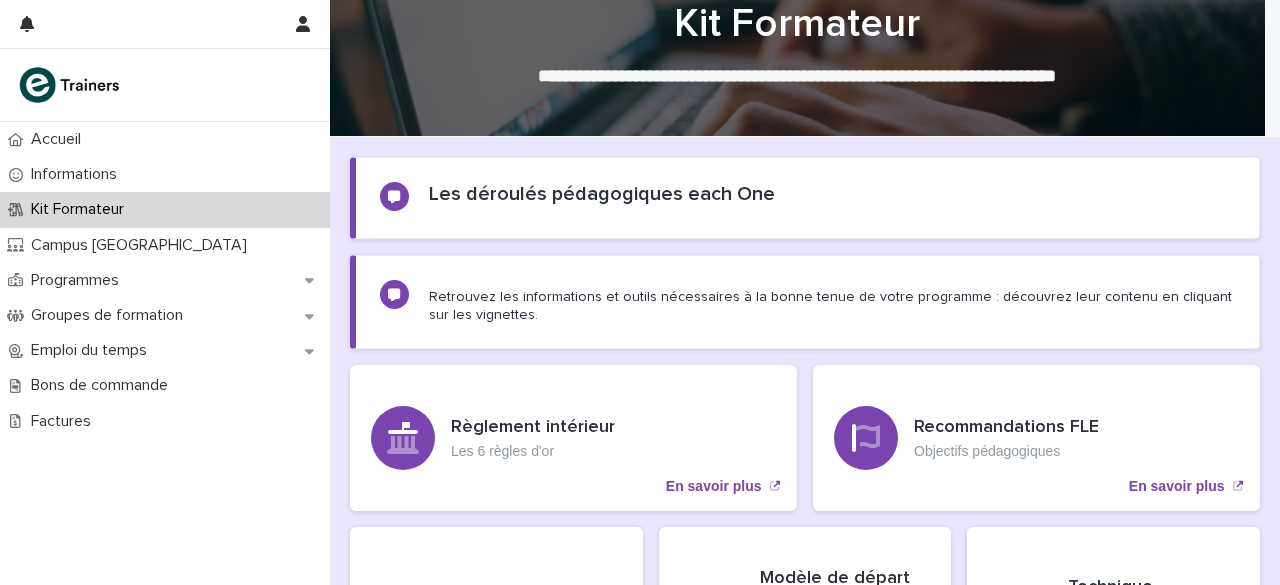 scroll, scrollTop: 0, scrollLeft: 0, axis: both 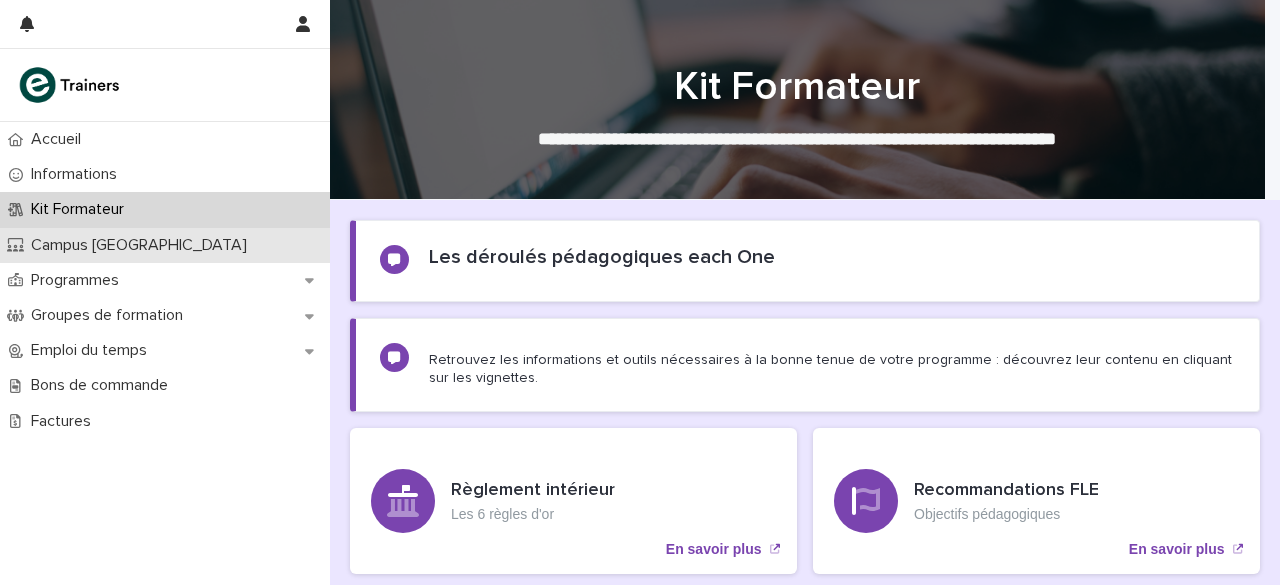 click on "Campus [GEOGRAPHIC_DATA]" at bounding box center (143, 245) 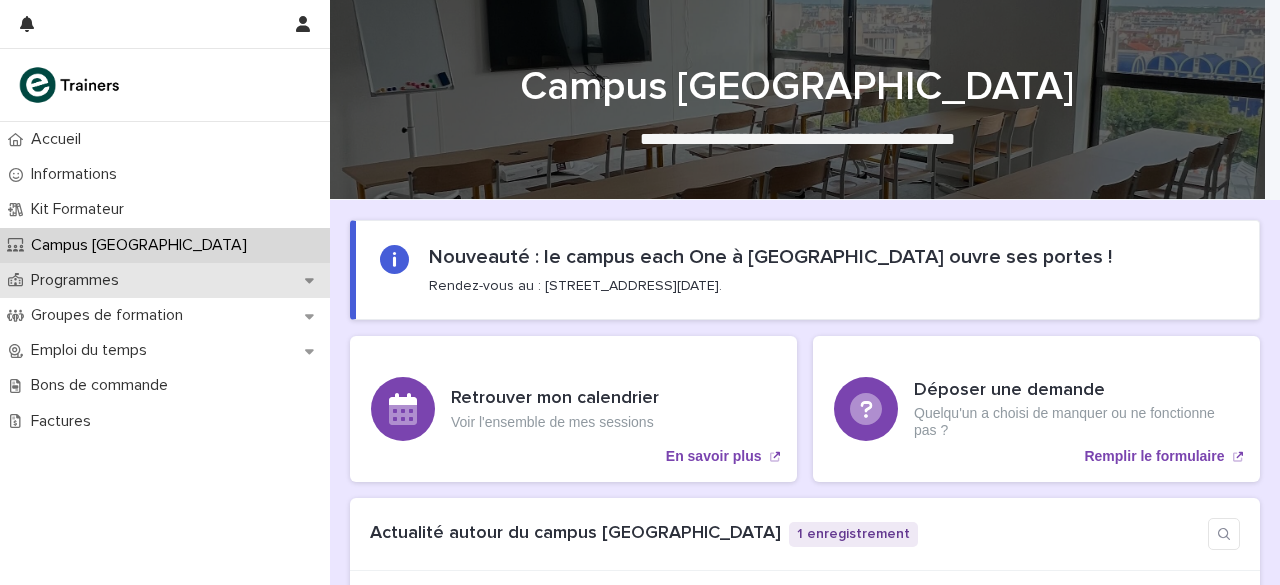click on "Programmes" at bounding box center (75, 280) 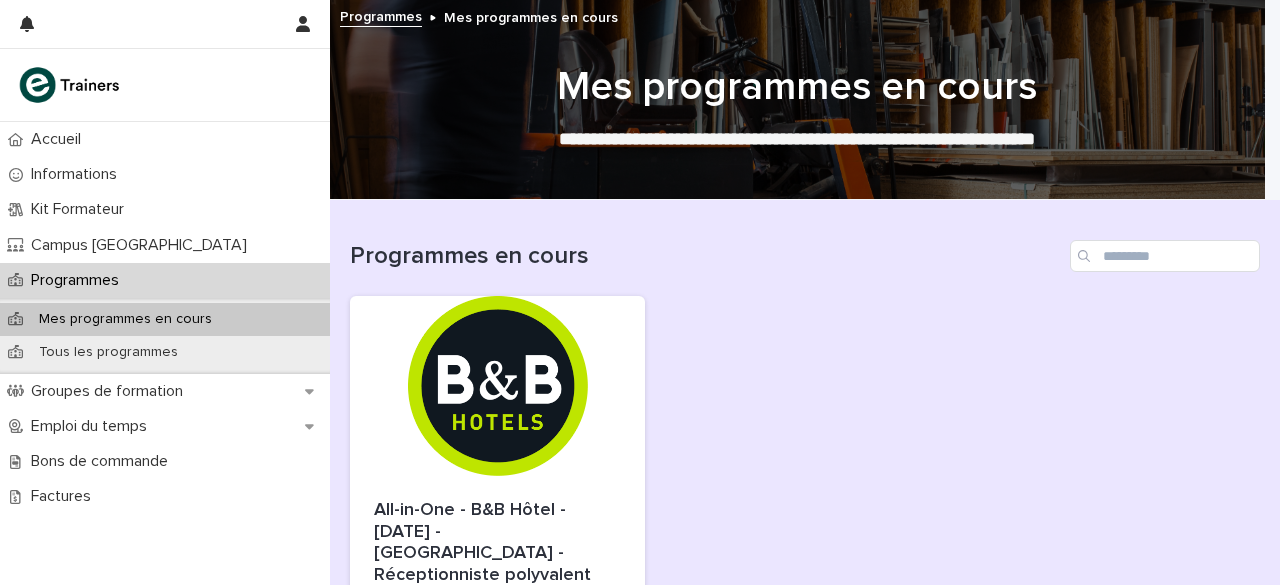 click on "Mes programmes en cours" at bounding box center (531, 16) 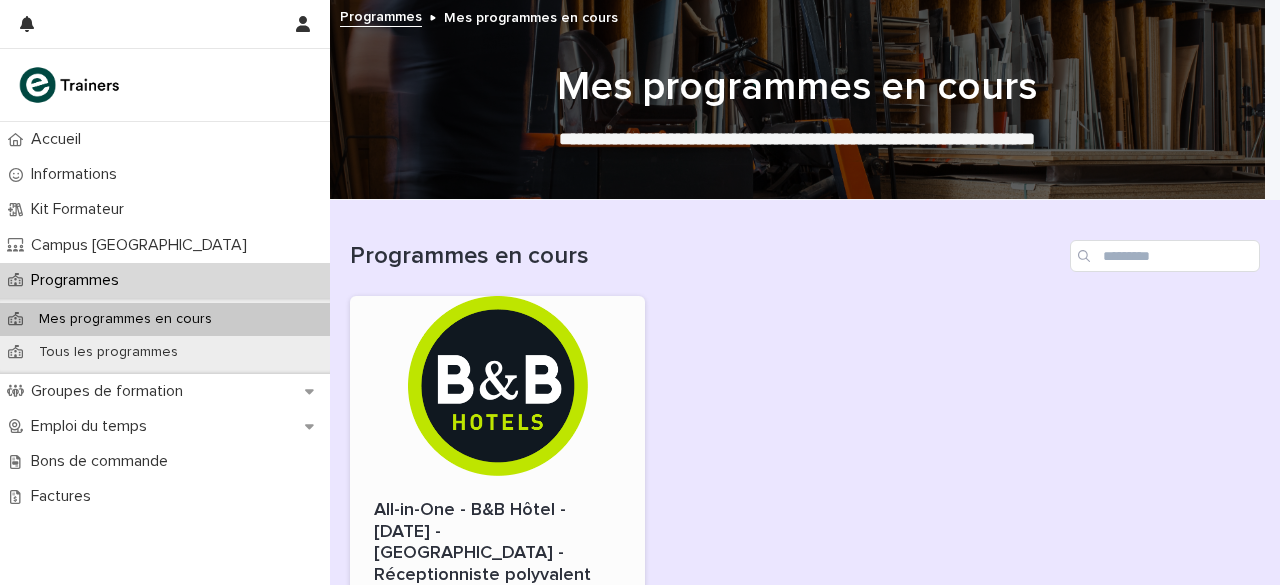 click at bounding box center [497, 386] 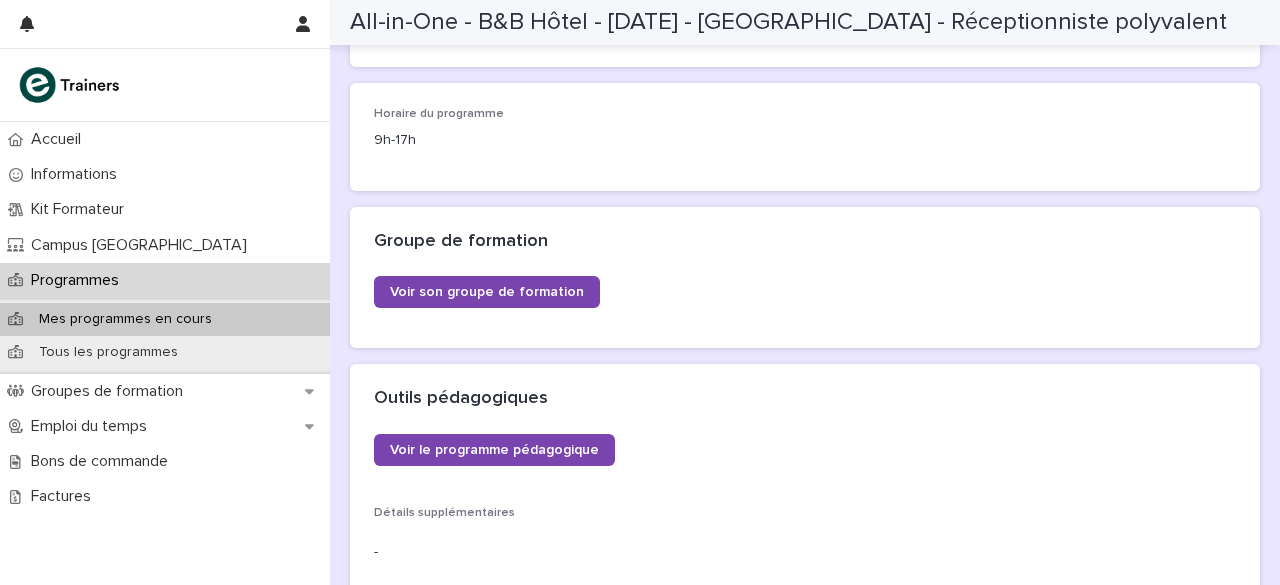 scroll, scrollTop: 389, scrollLeft: 0, axis: vertical 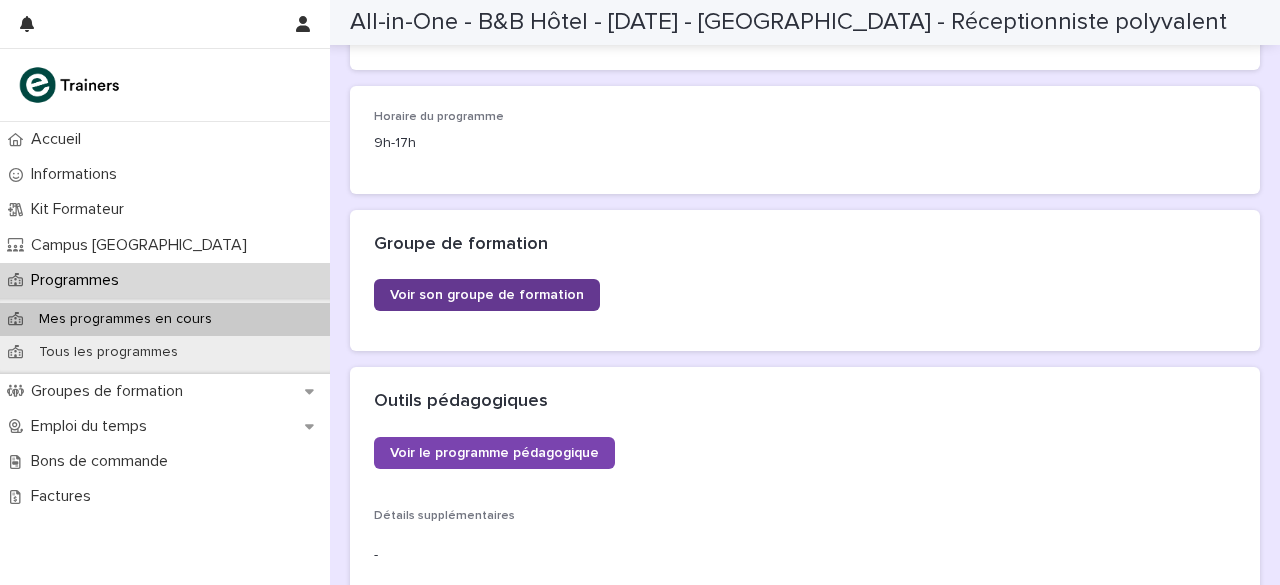 click on "Voir son groupe de formation" at bounding box center (487, 295) 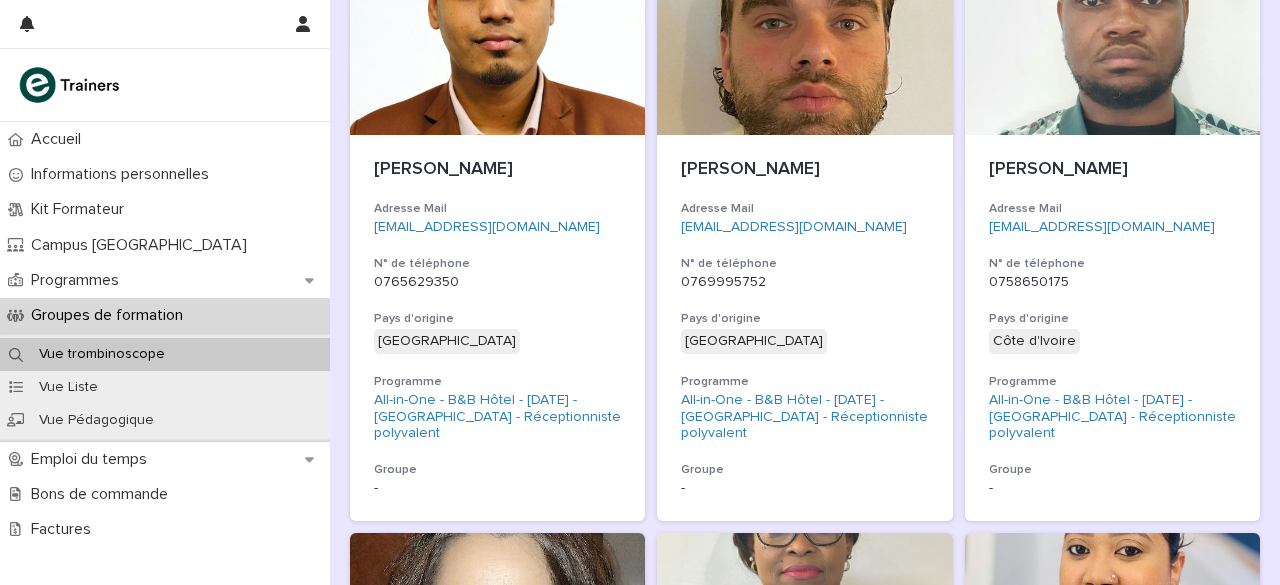 scroll, scrollTop: 0, scrollLeft: 0, axis: both 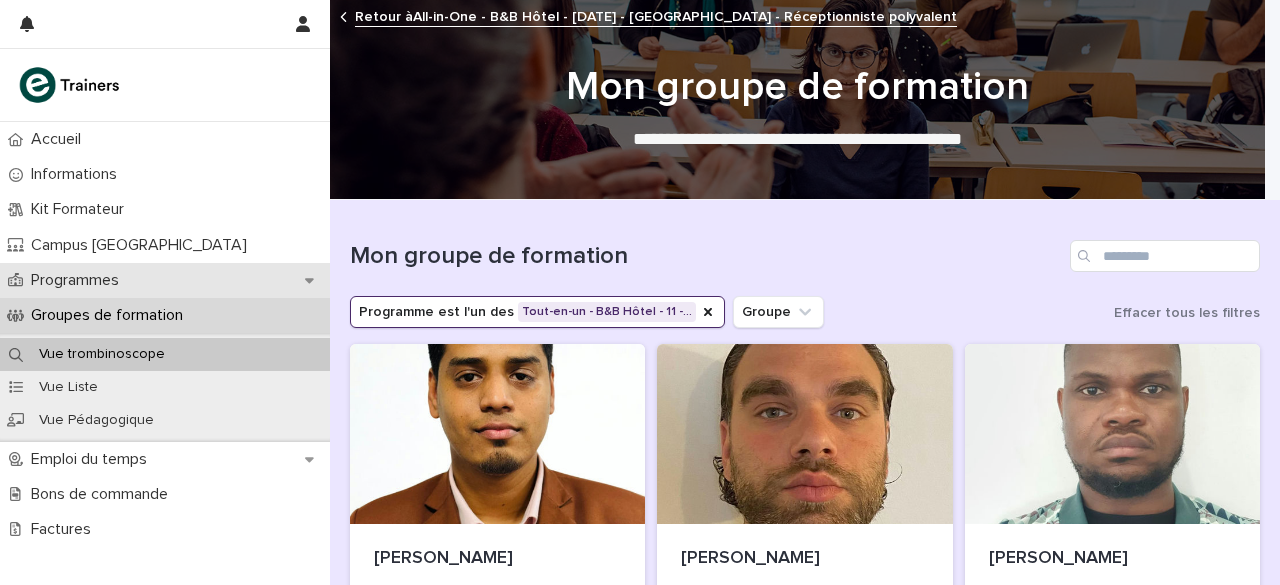 click on "Programmes" at bounding box center (75, 280) 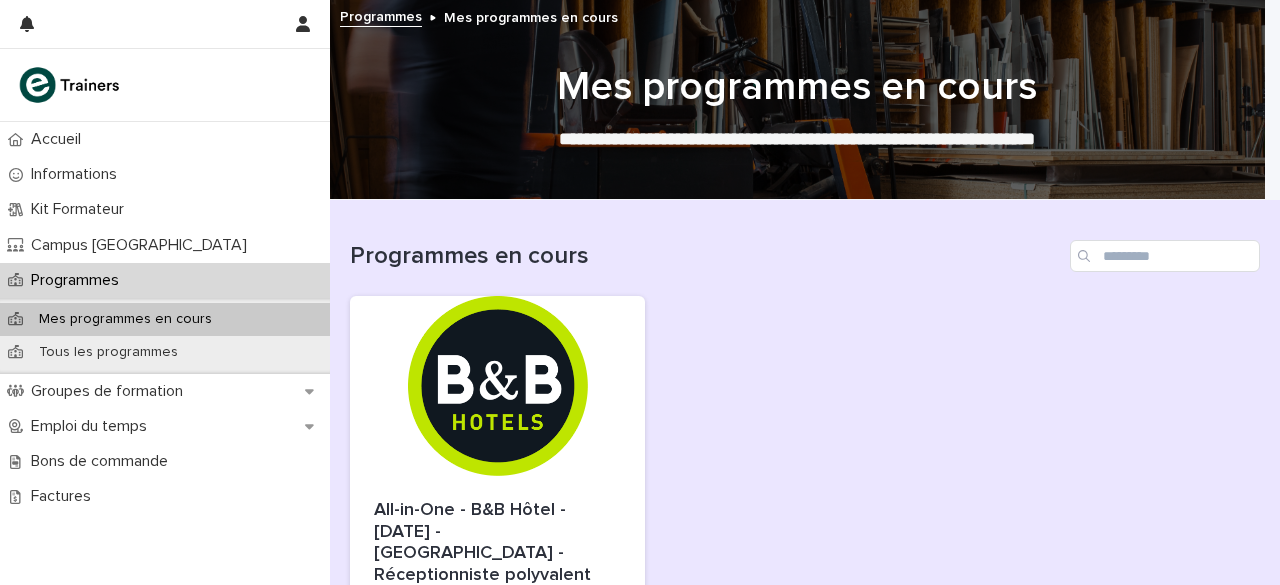 click on "All-in-One - B&B Hôtel - [DATE] - [GEOGRAPHIC_DATA] - Réceptionniste polyvalent Statut En cours Date de début [DATE] Ma Facturation Vue Trombinoscope" at bounding box center [805, 564] 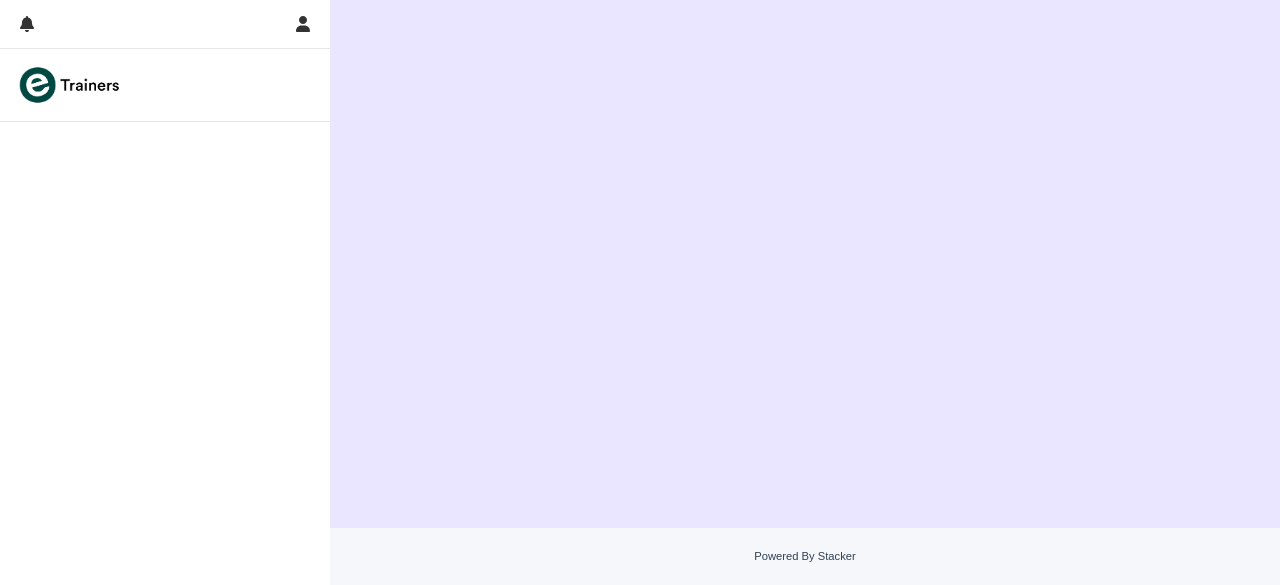 scroll, scrollTop: 0, scrollLeft: 0, axis: both 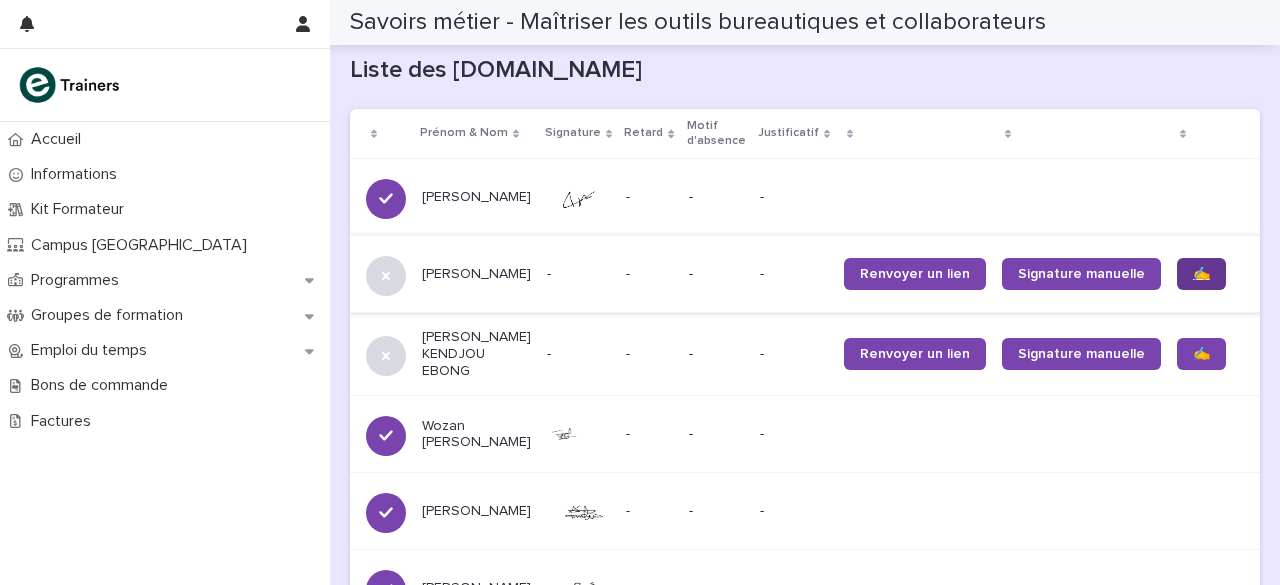 click on "✍️" at bounding box center (1201, 274) 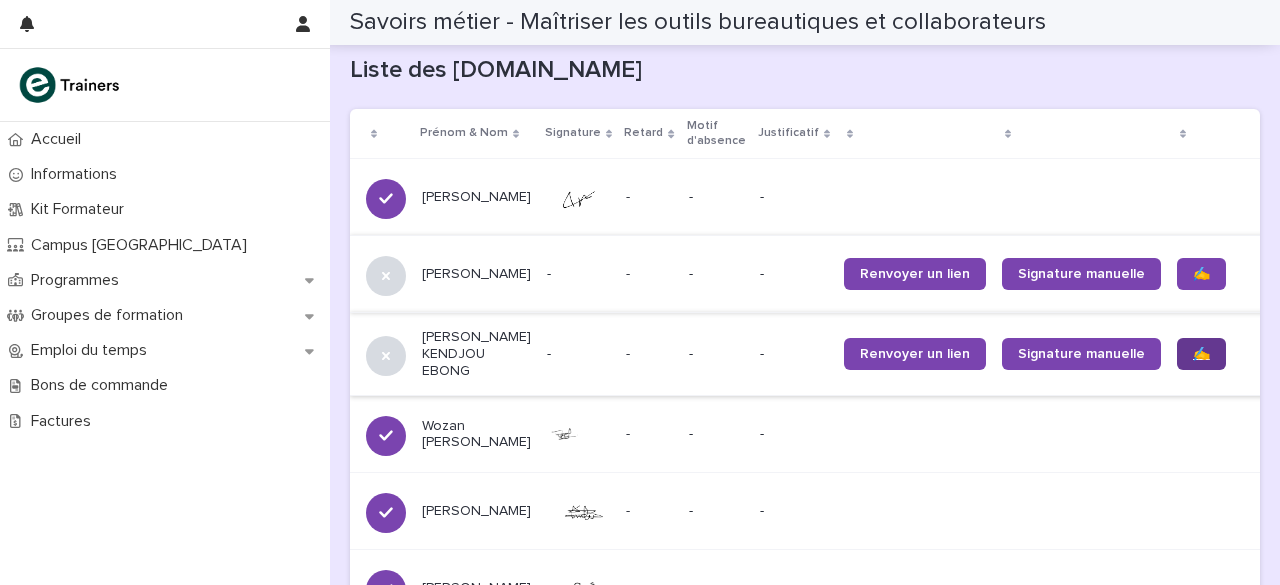 click on "✍️" at bounding box center [1201, 354] 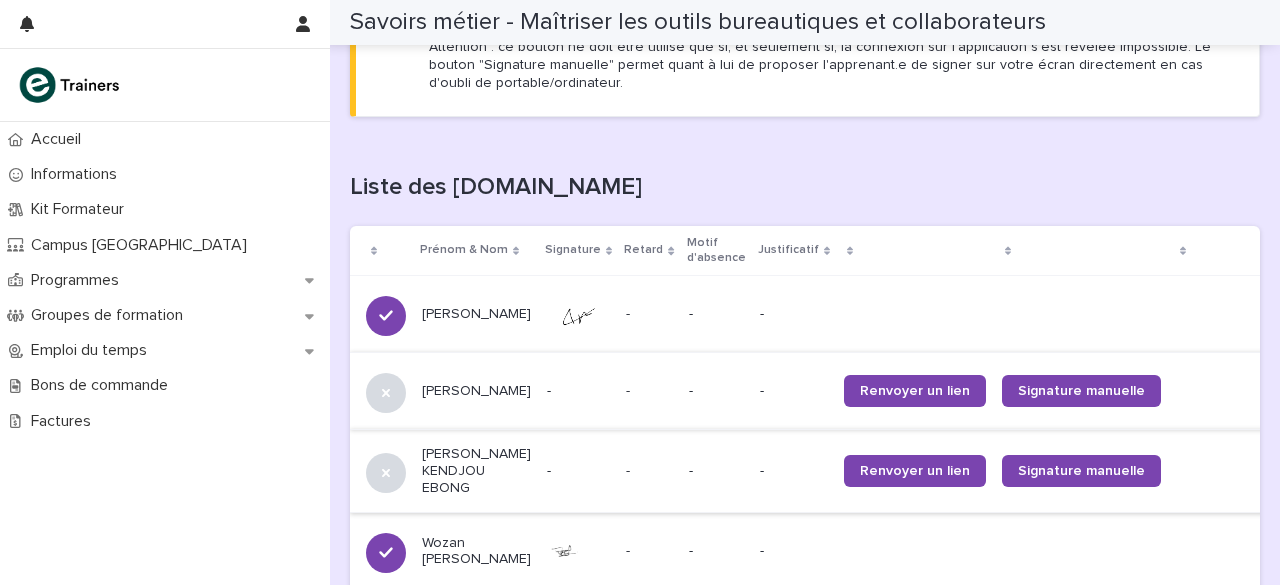 scroll, scrollTop: 1194, scrollLeft: 0, axis: vertical 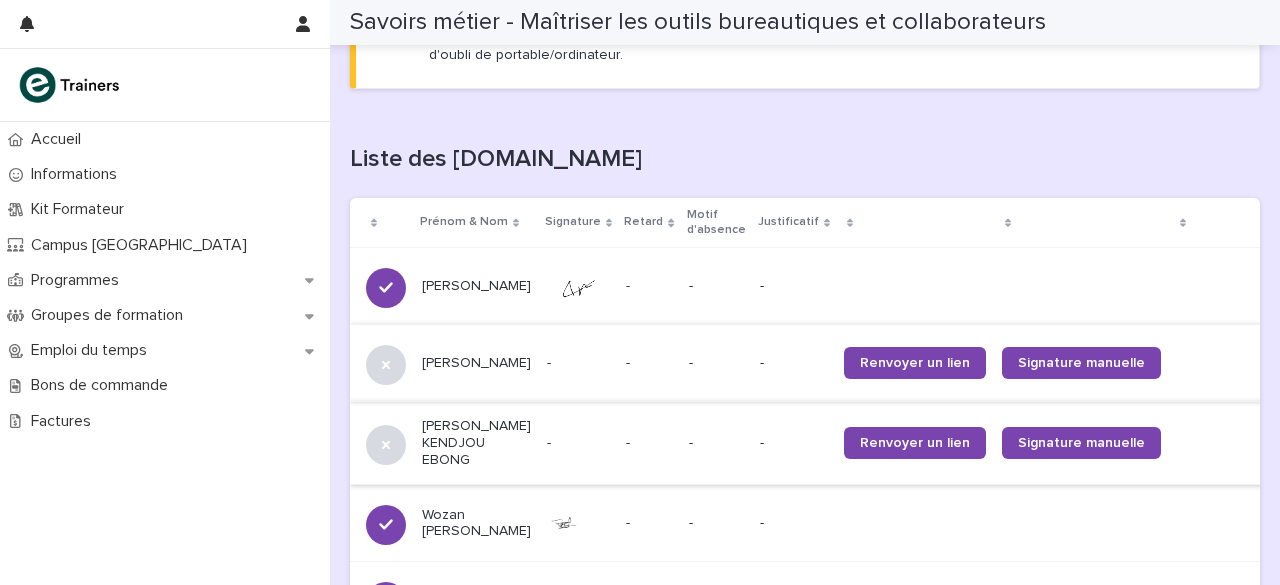 click on "Retard" at bounding box center (649, 222) 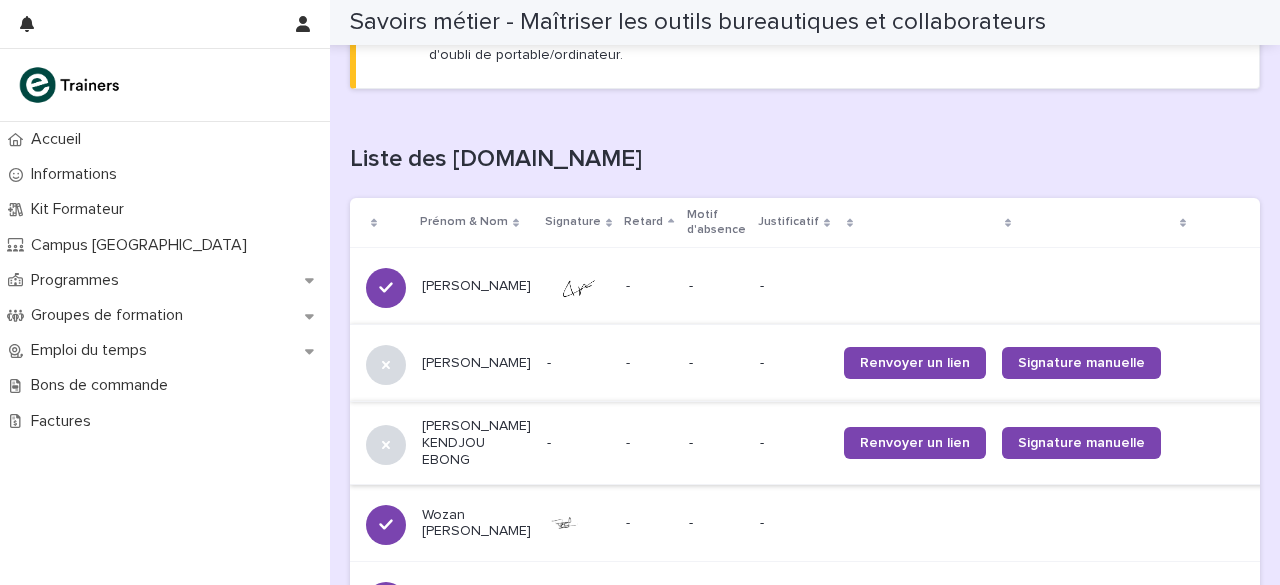 click 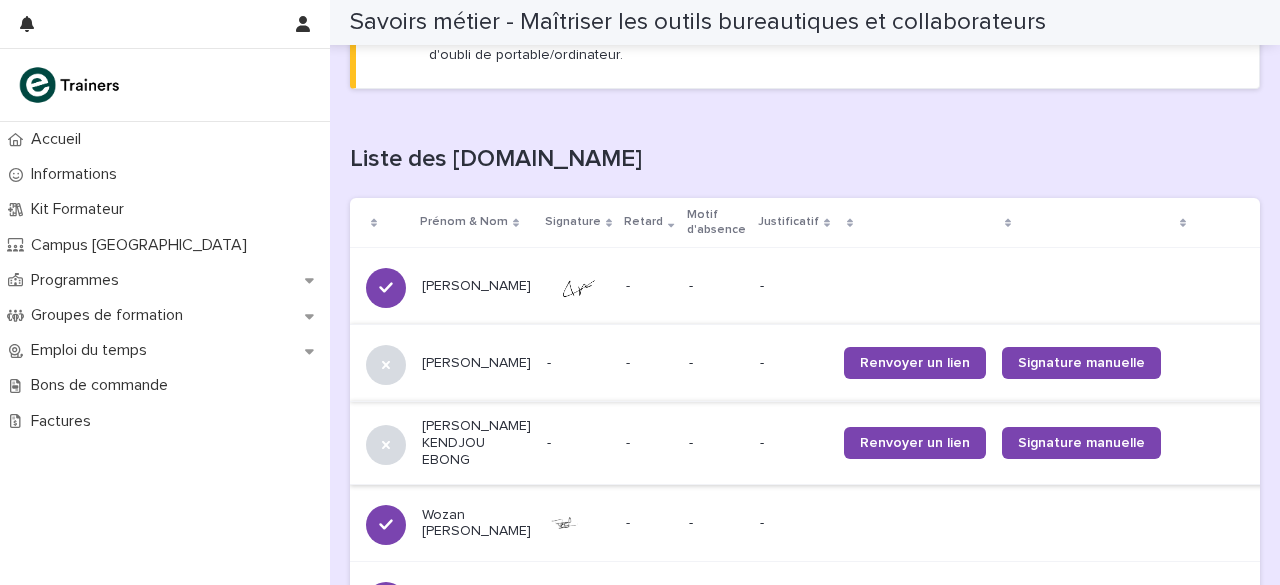 click 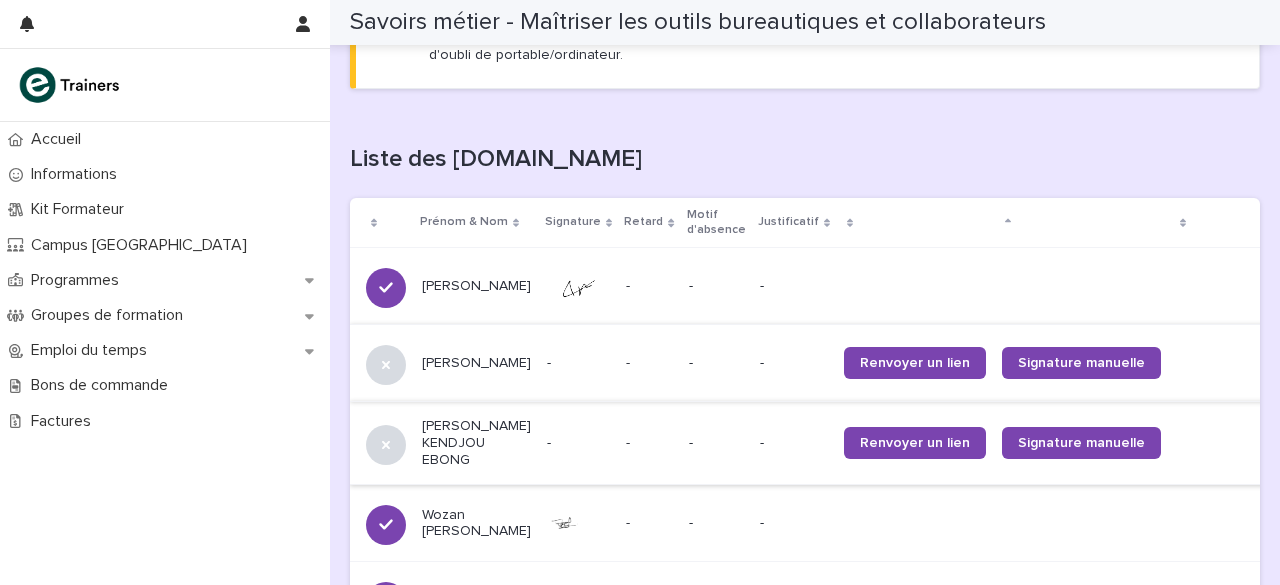 click at bounding box center (1219, 223) 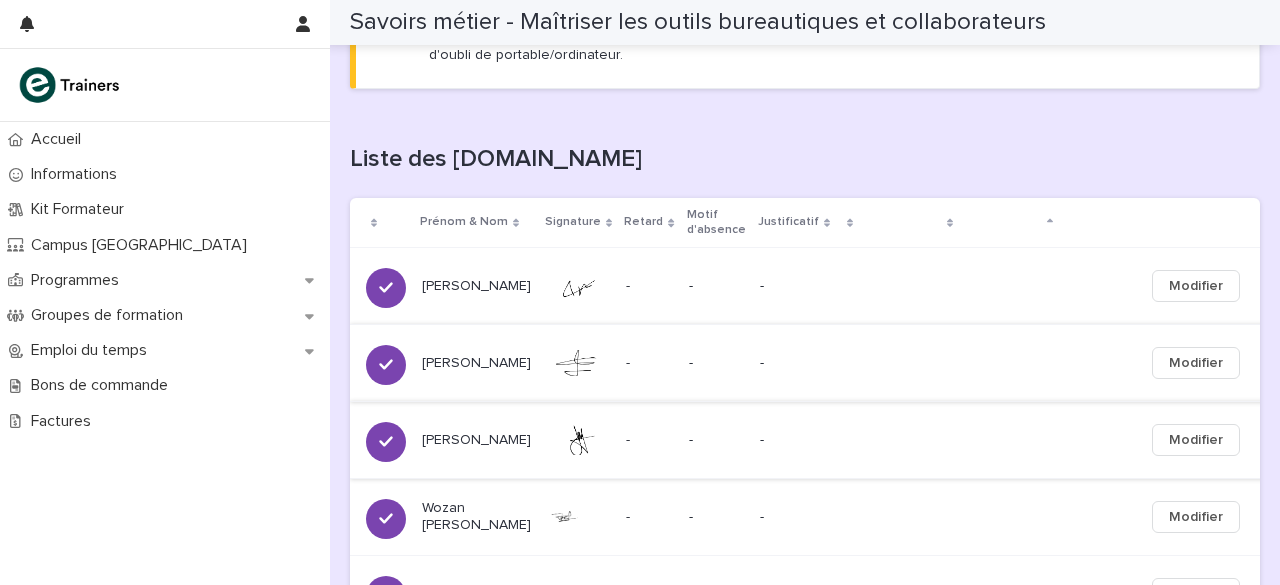scroll, scrollTop: 1182, scrollLeft: 0, axis: vertical 